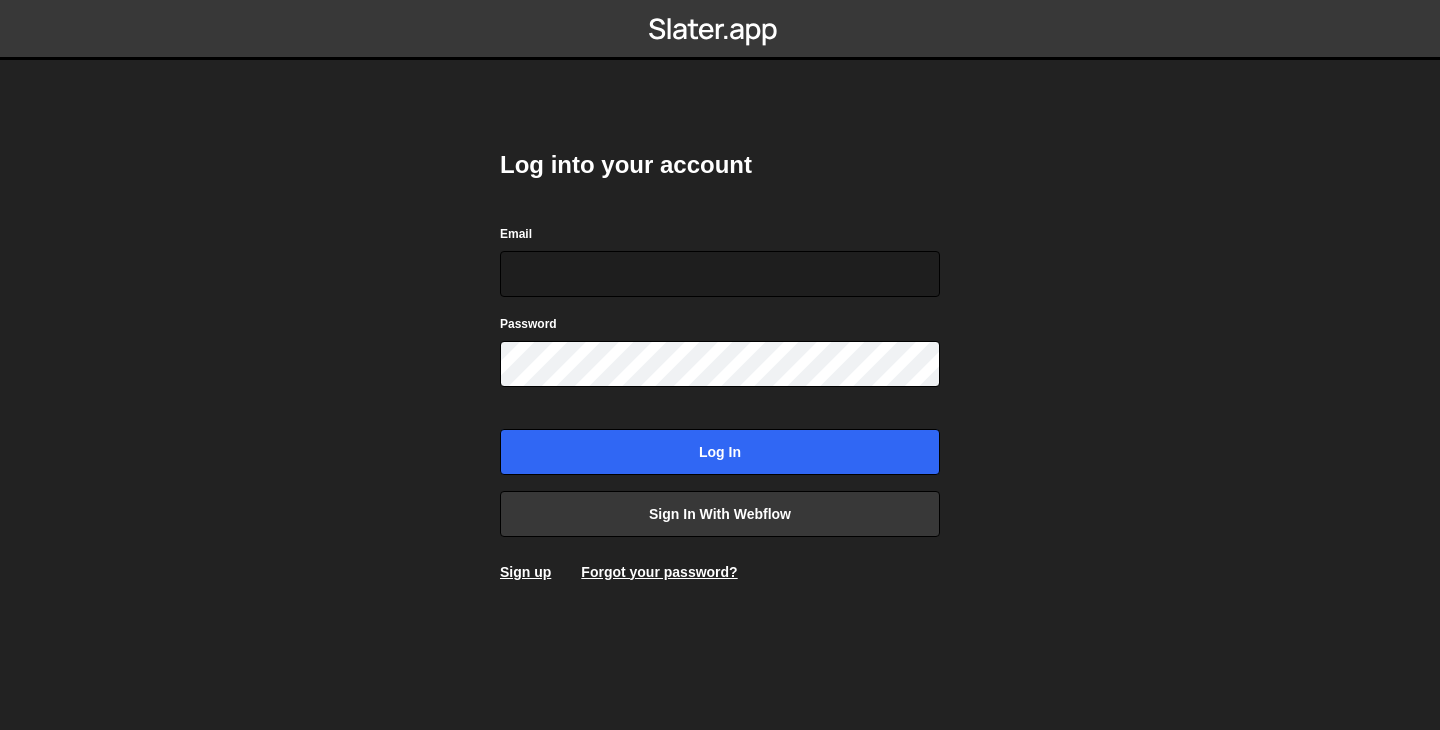 scroll, scrollTop: 0, scrollLeft: 0, axis: both 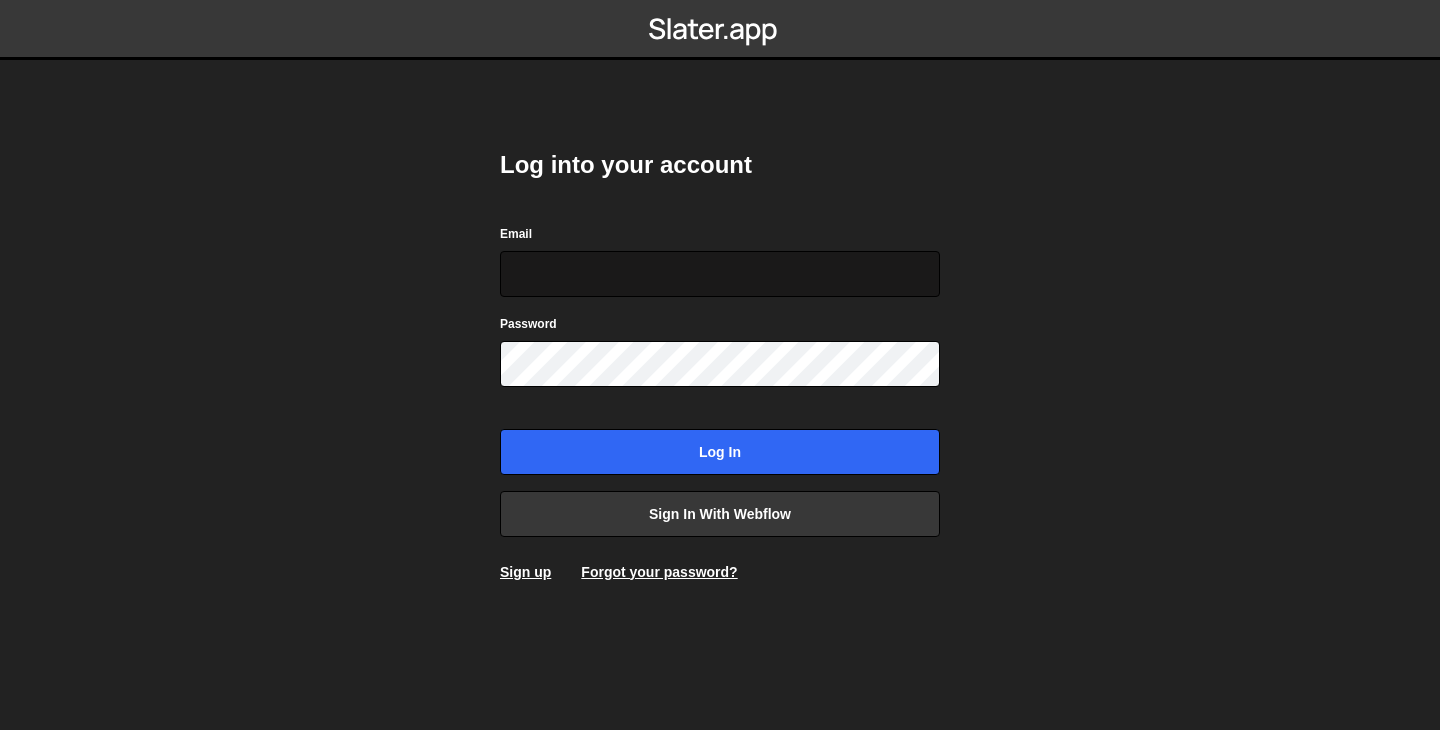 click on "Email" at bounding box center (720, 274) 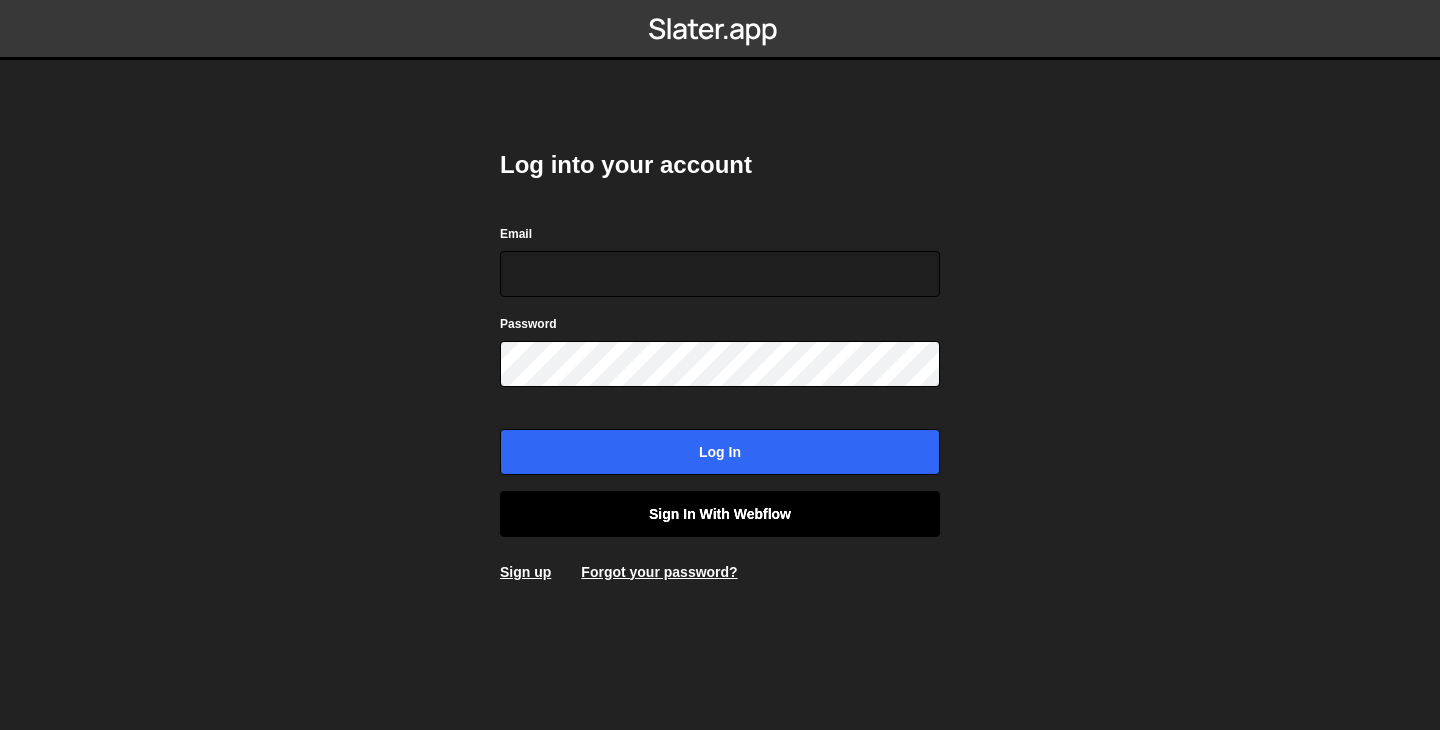 click on "Sign in with Webflow" at bounding box center (720, 514) 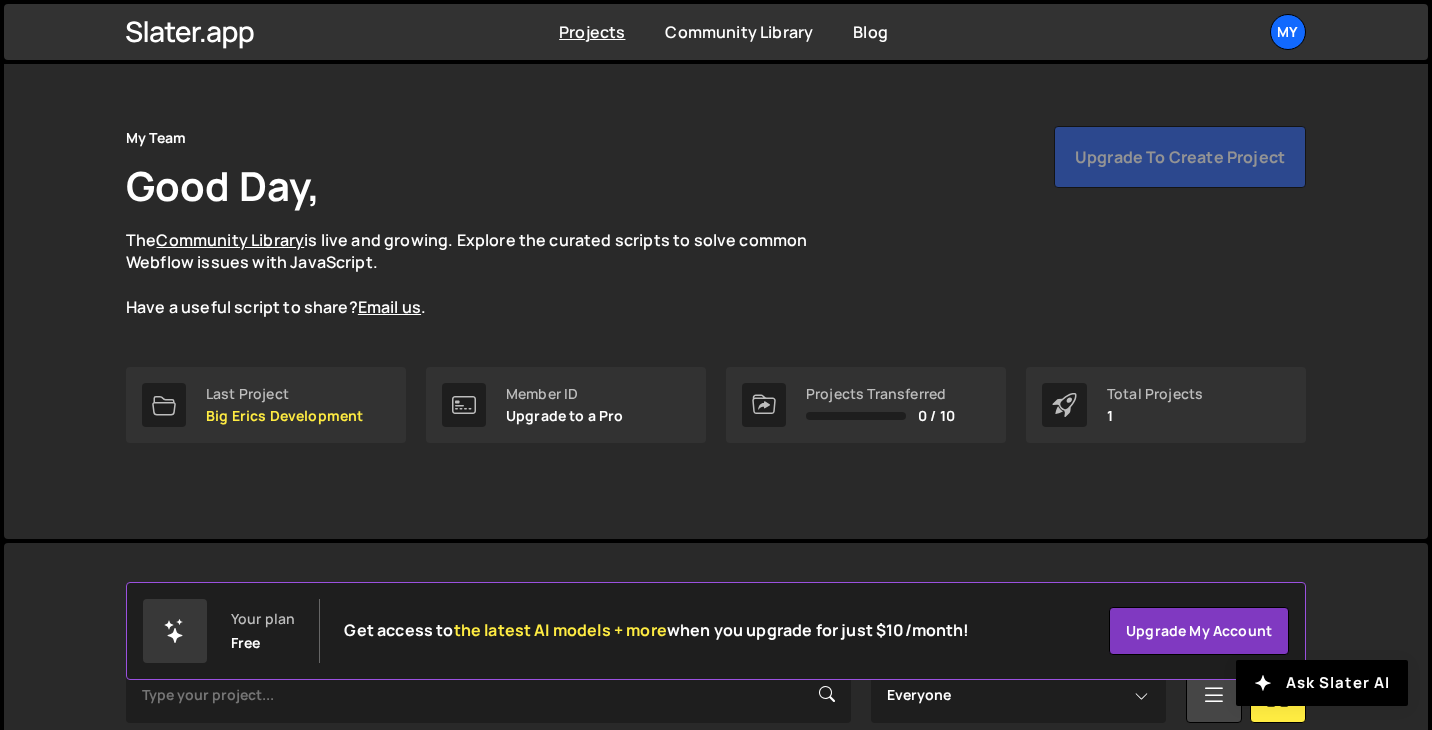 scroll, scrollTop: 0, scrollLeft: 0, axis: both 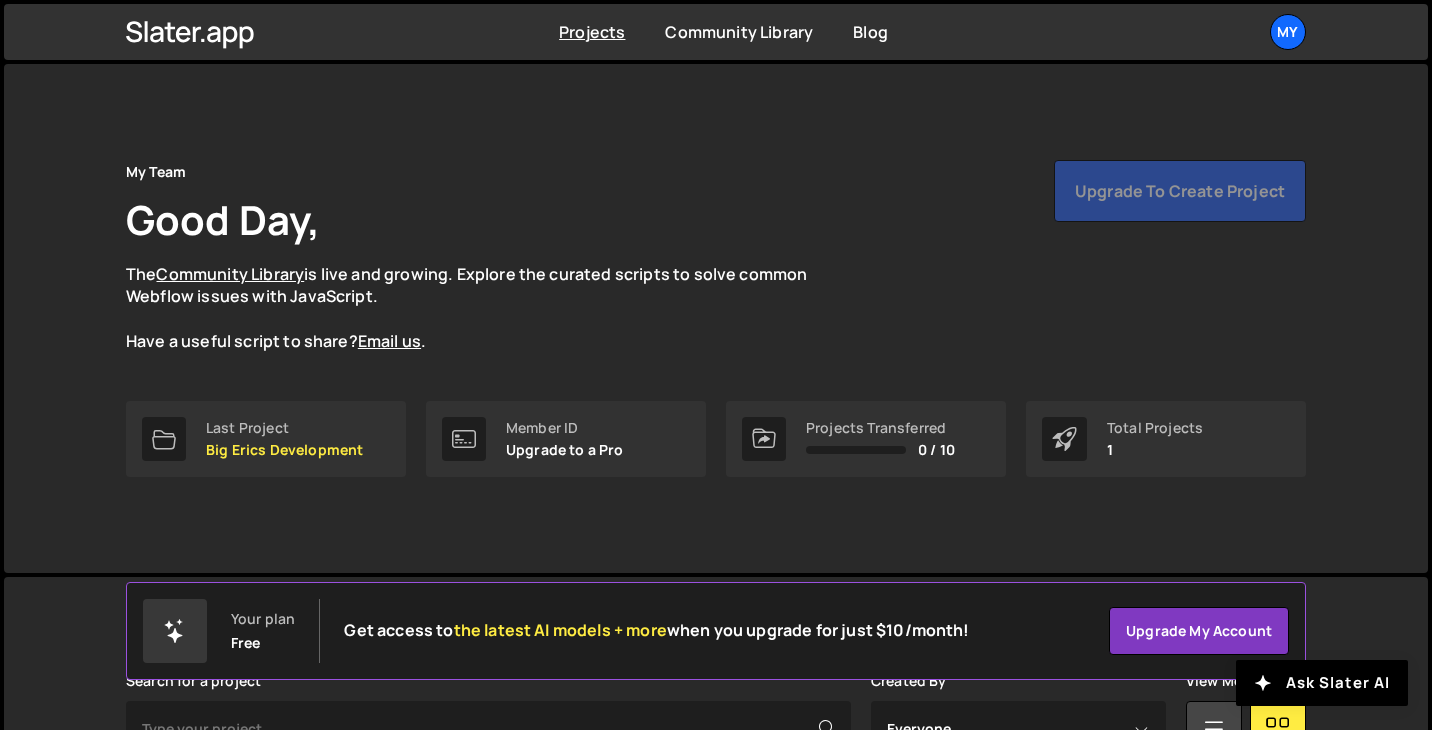 click on "Upgrade to create project" at bounding box center (1180, 191) 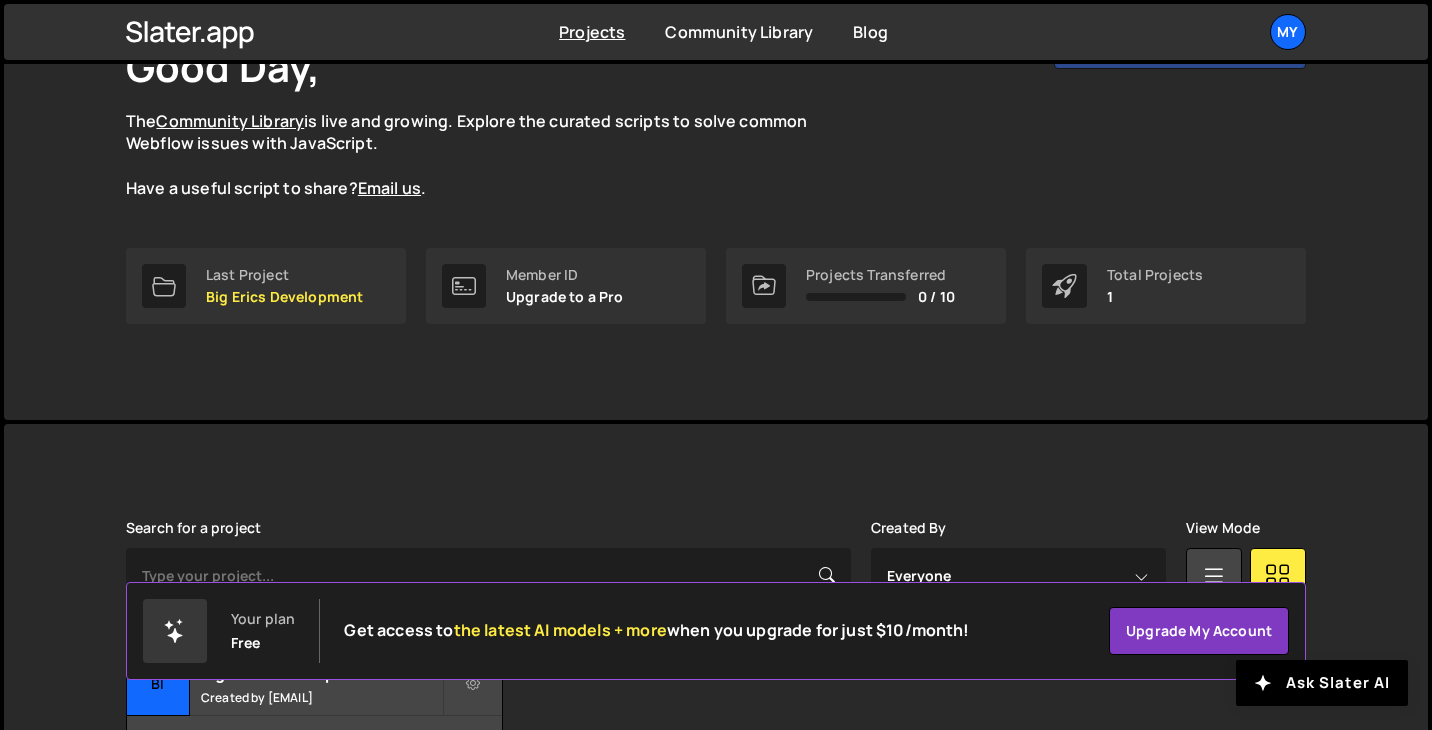 scroll, scrollTop: 299, scrollLeft: 0, axis: vertical 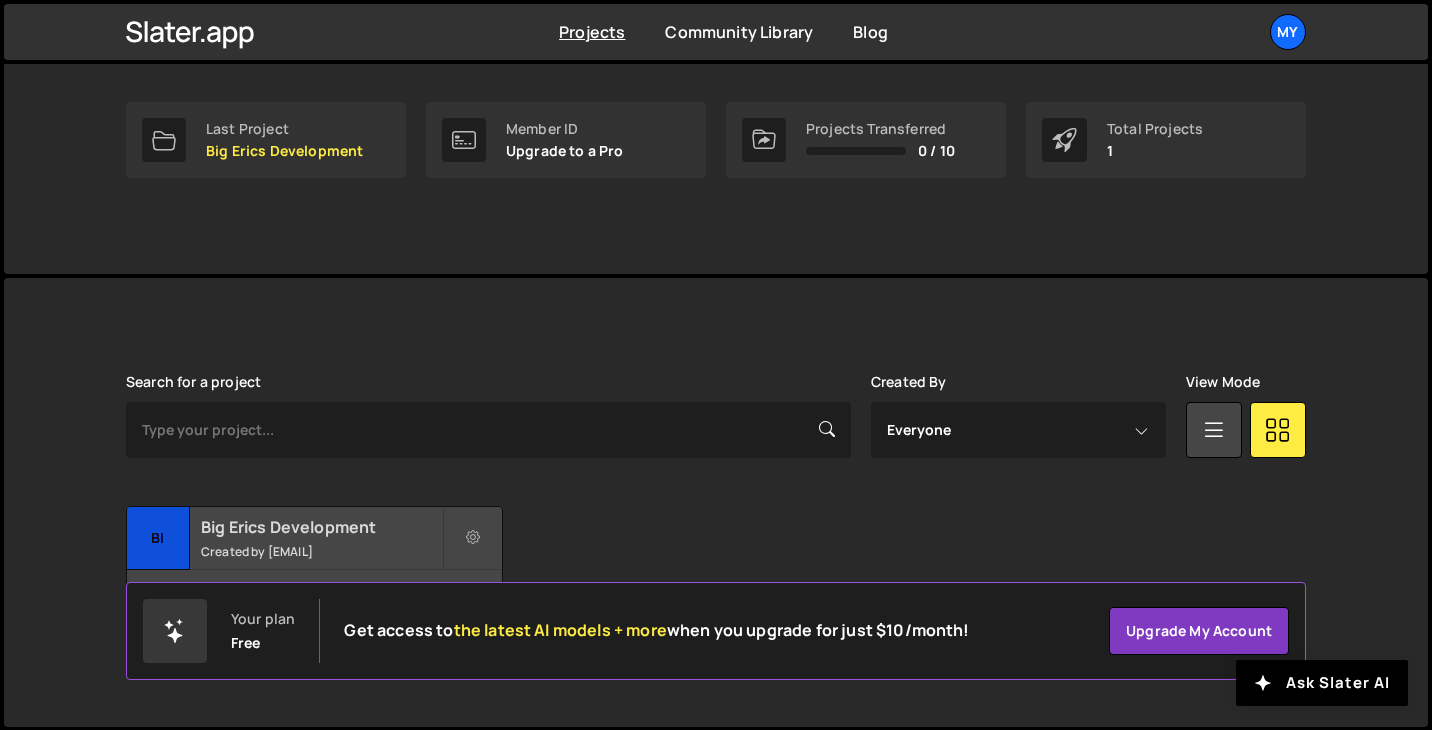 click on "Big Erics Development" at bounding box center [321, 527] 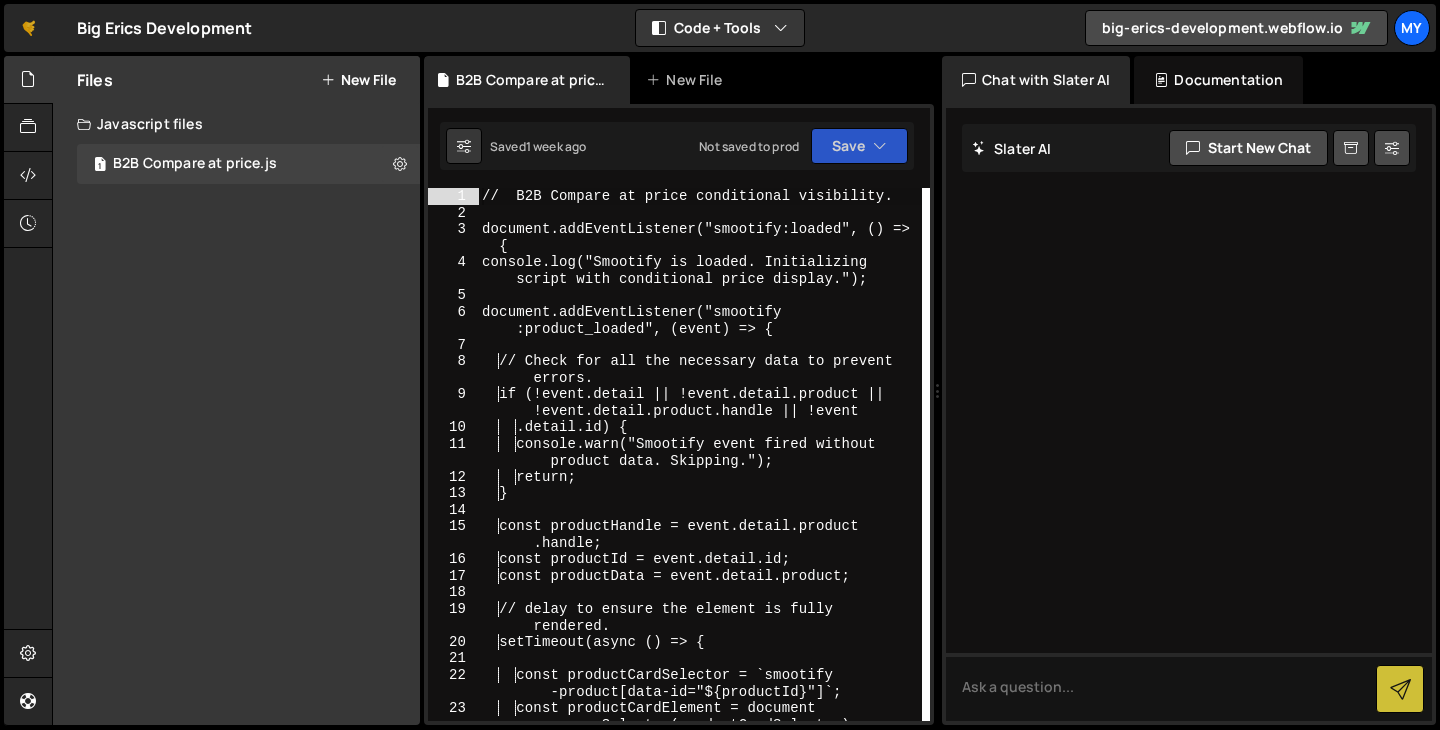 scroll, scrollTop: 0, scrollLeft: 0, axis: both 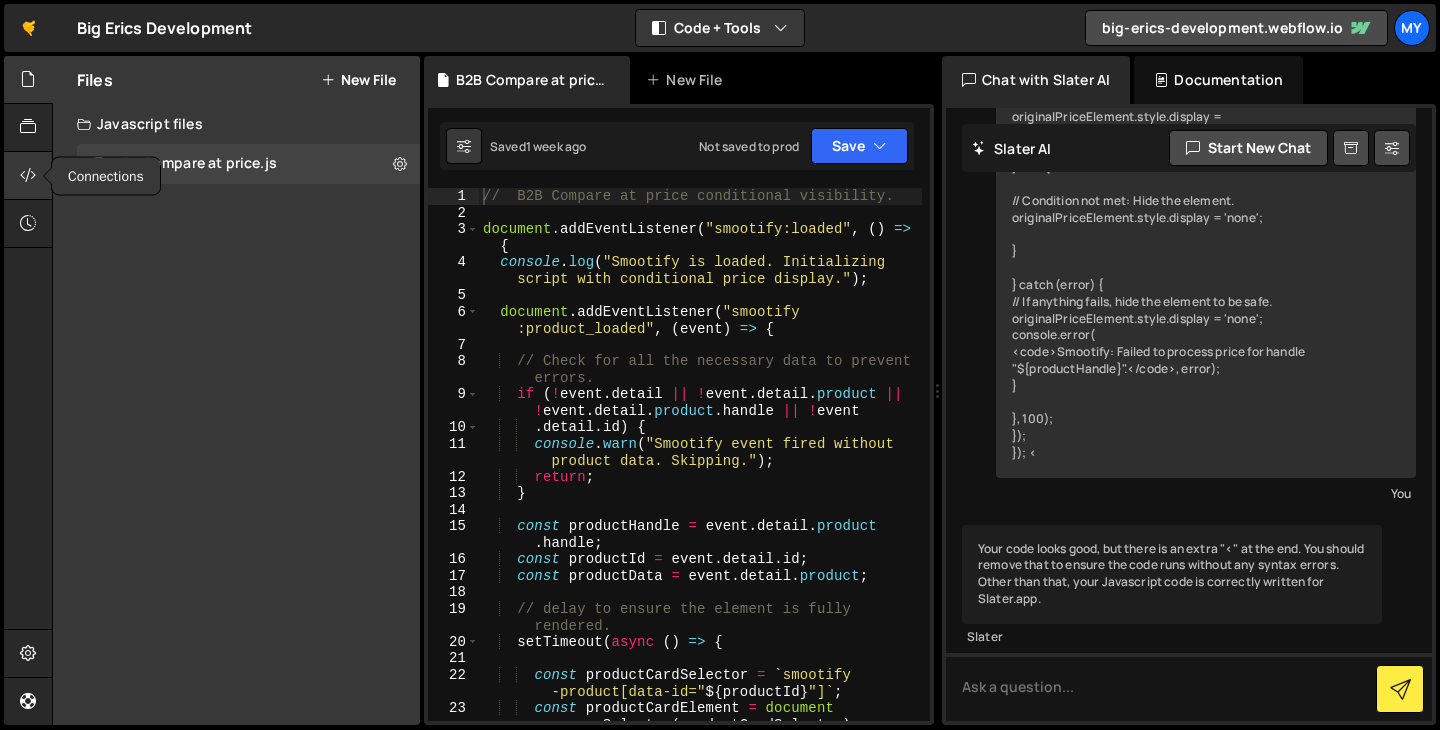 click at bounding box center (28, 175) 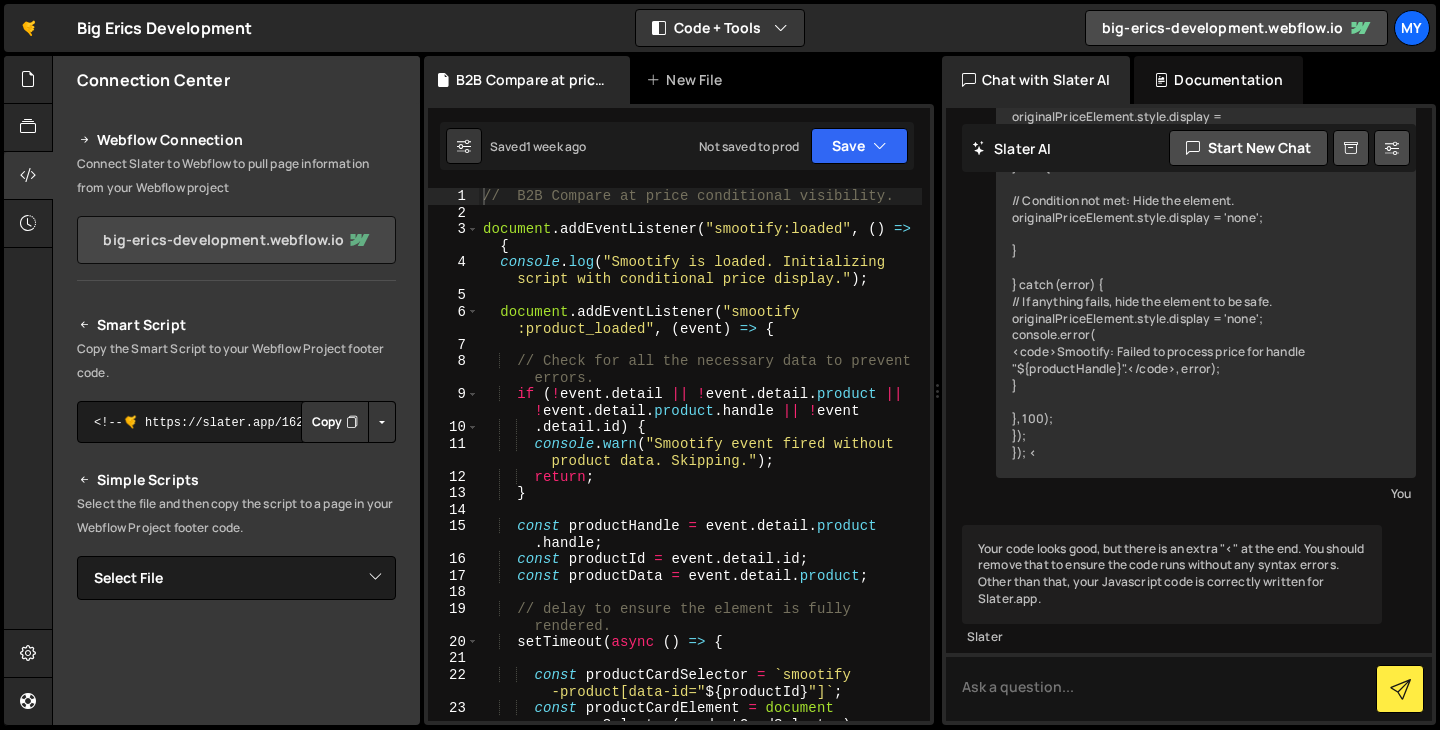 click on "big-erics-development.webflow.io" at bounding box center [236, 240] 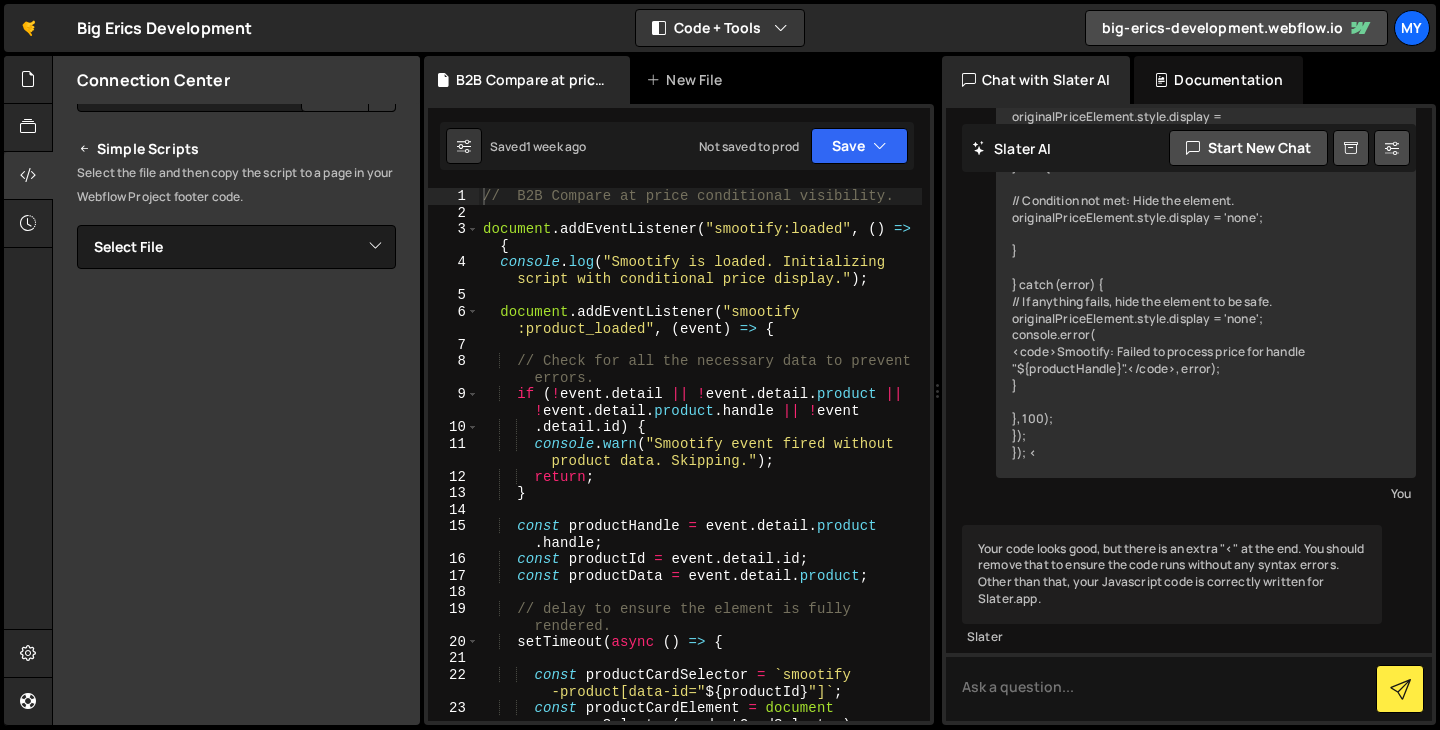 scroll, scrollTop: 0, scrollLeft: 0, axis: both 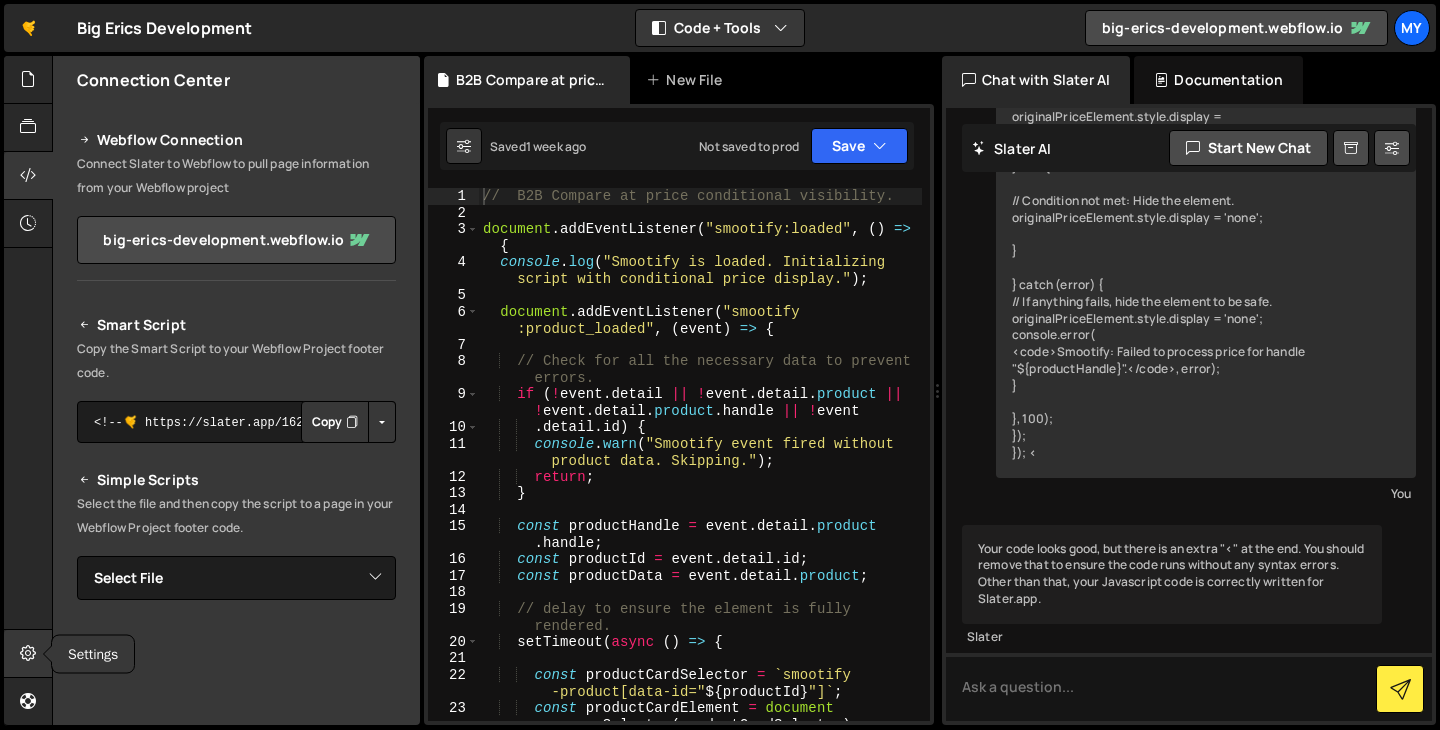 click at bounding box center (28, 654) 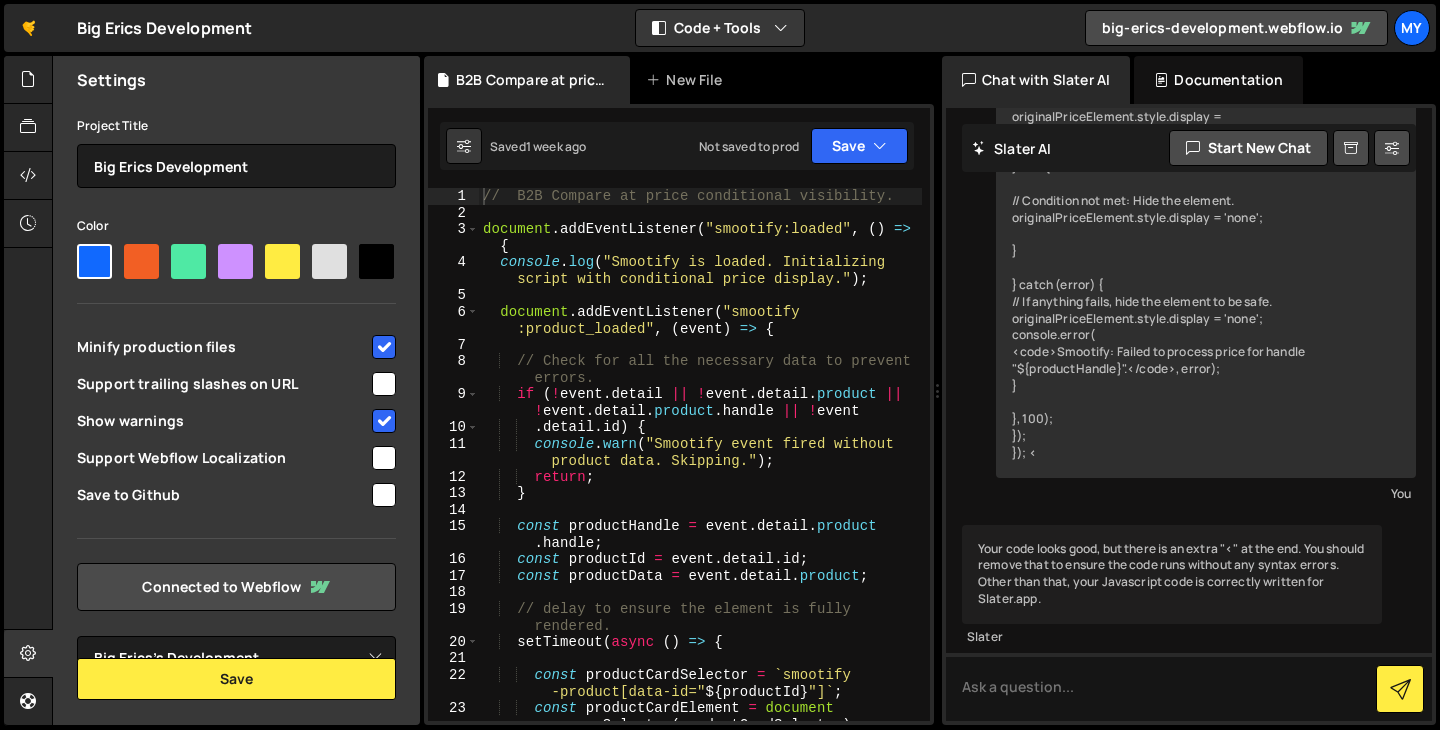 scroll, scrollTop: 126, scrollLeft: 0, axis: vertical 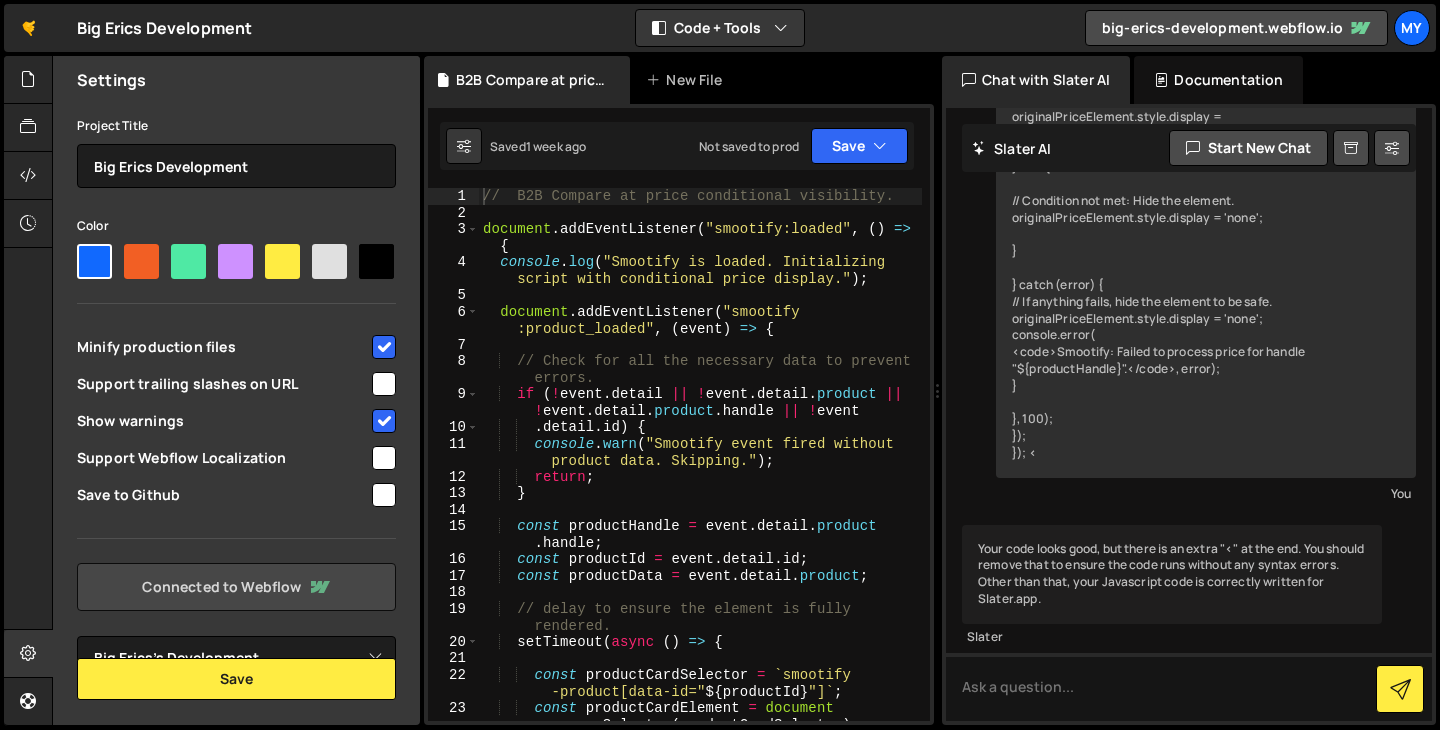 click on "Connected to Webflow" at bounding box center (236, 587) 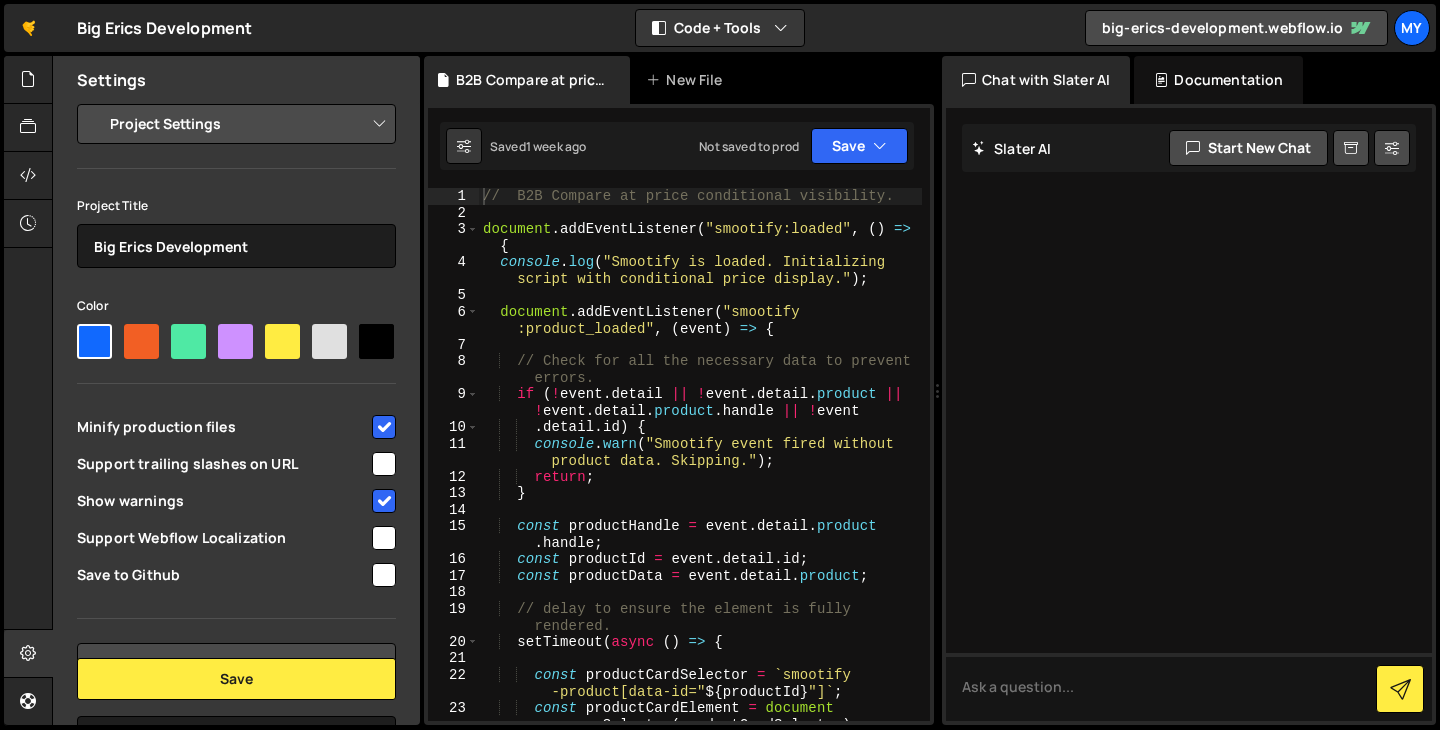 select on "685c4103e9a2651bb76e532c" 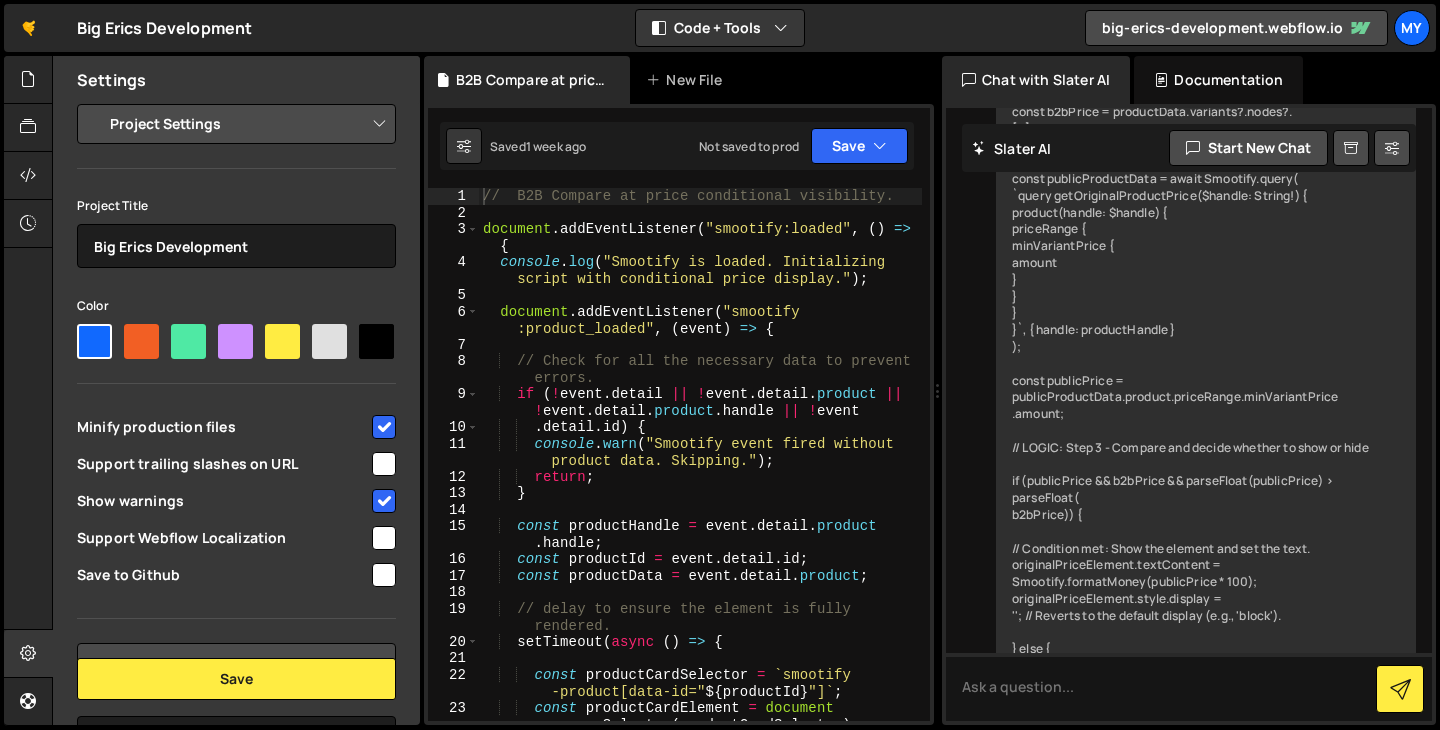 scroll, scrollTop: 1581, scrollLeft: 0, axis: vertical 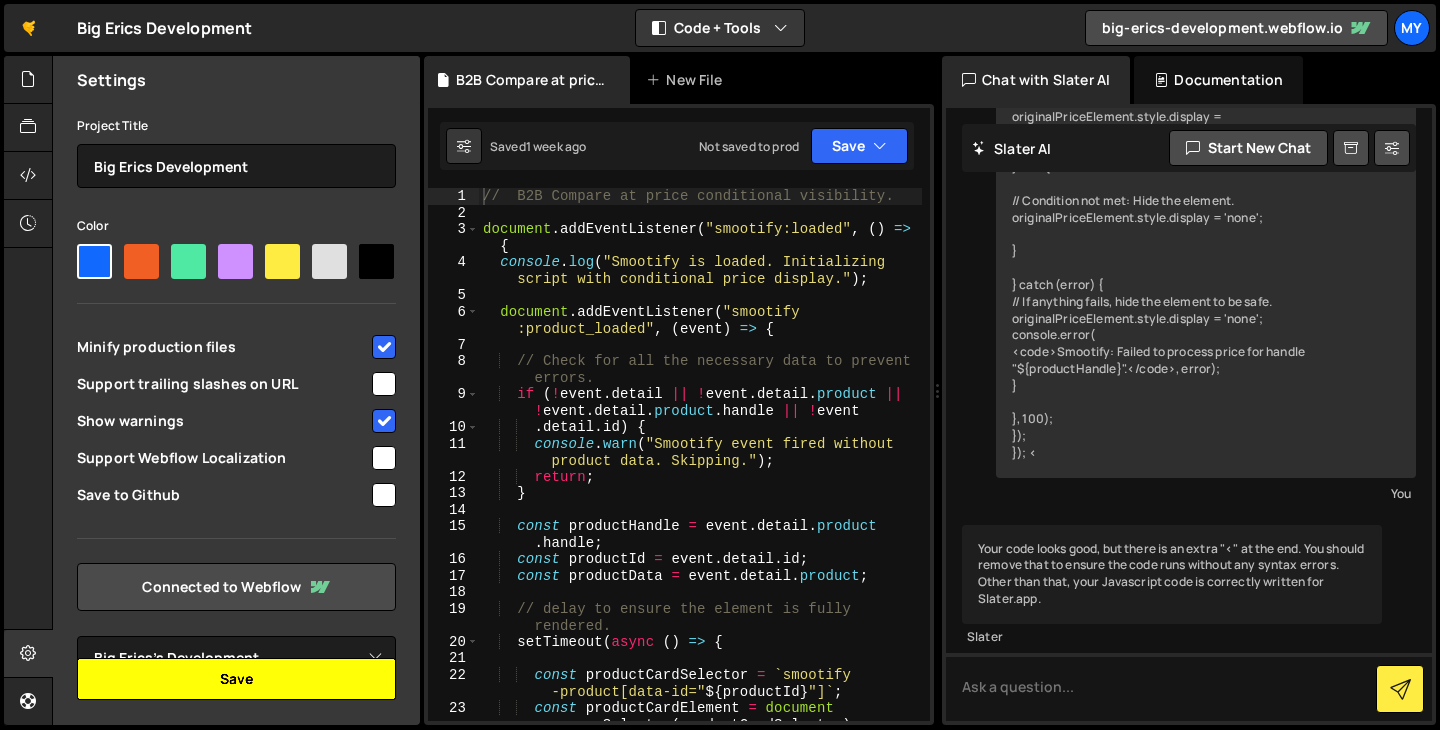 click on "Save" at bounding box center (236, 679) 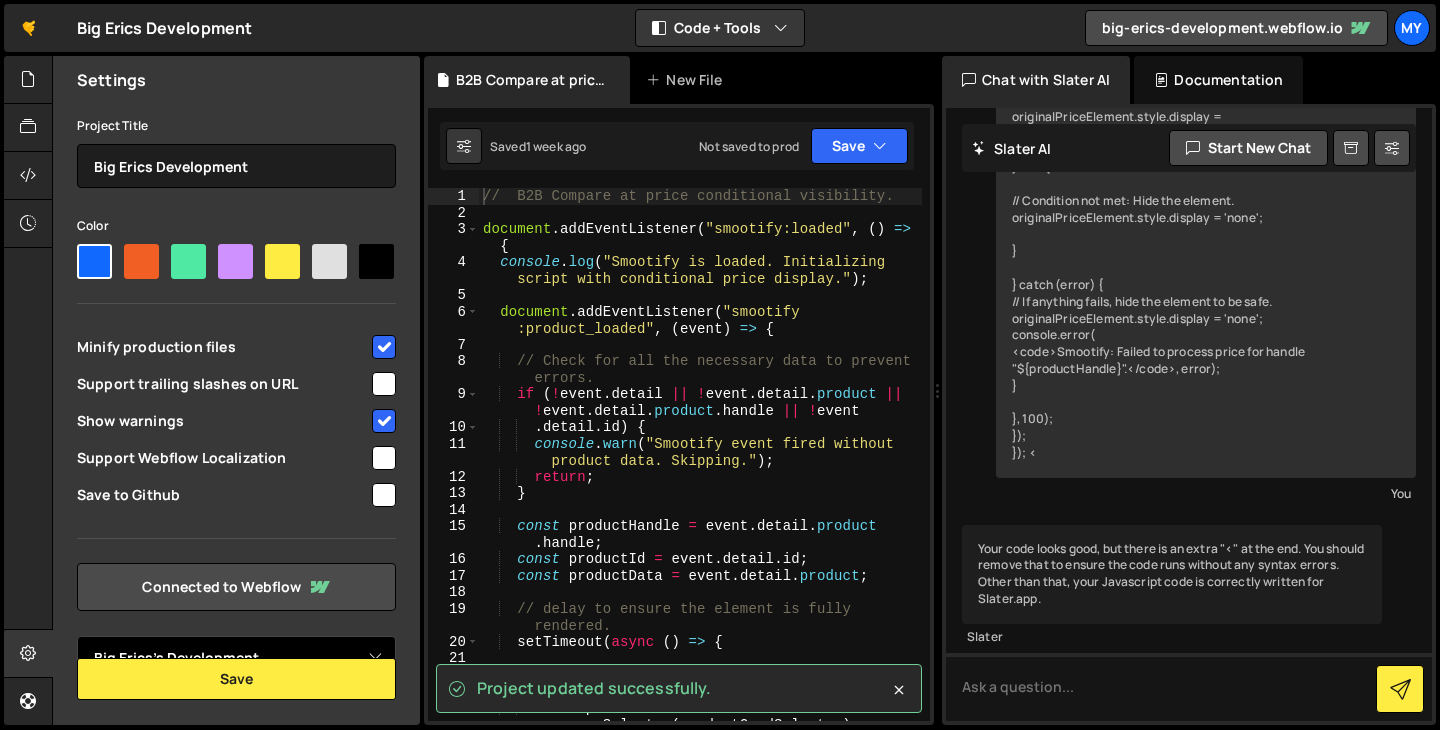 click on "Select Project
Big Erics's Development" at bounding box center (236, 658) 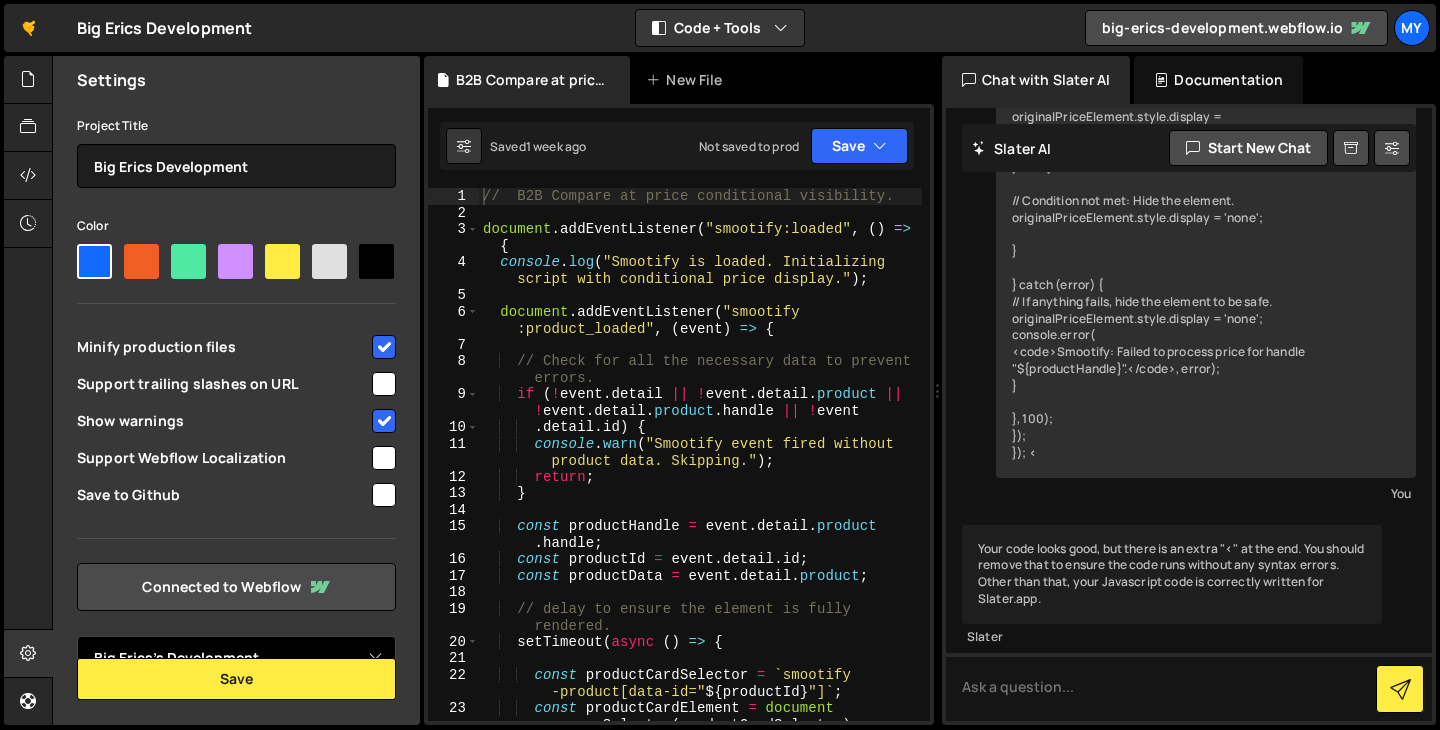 select 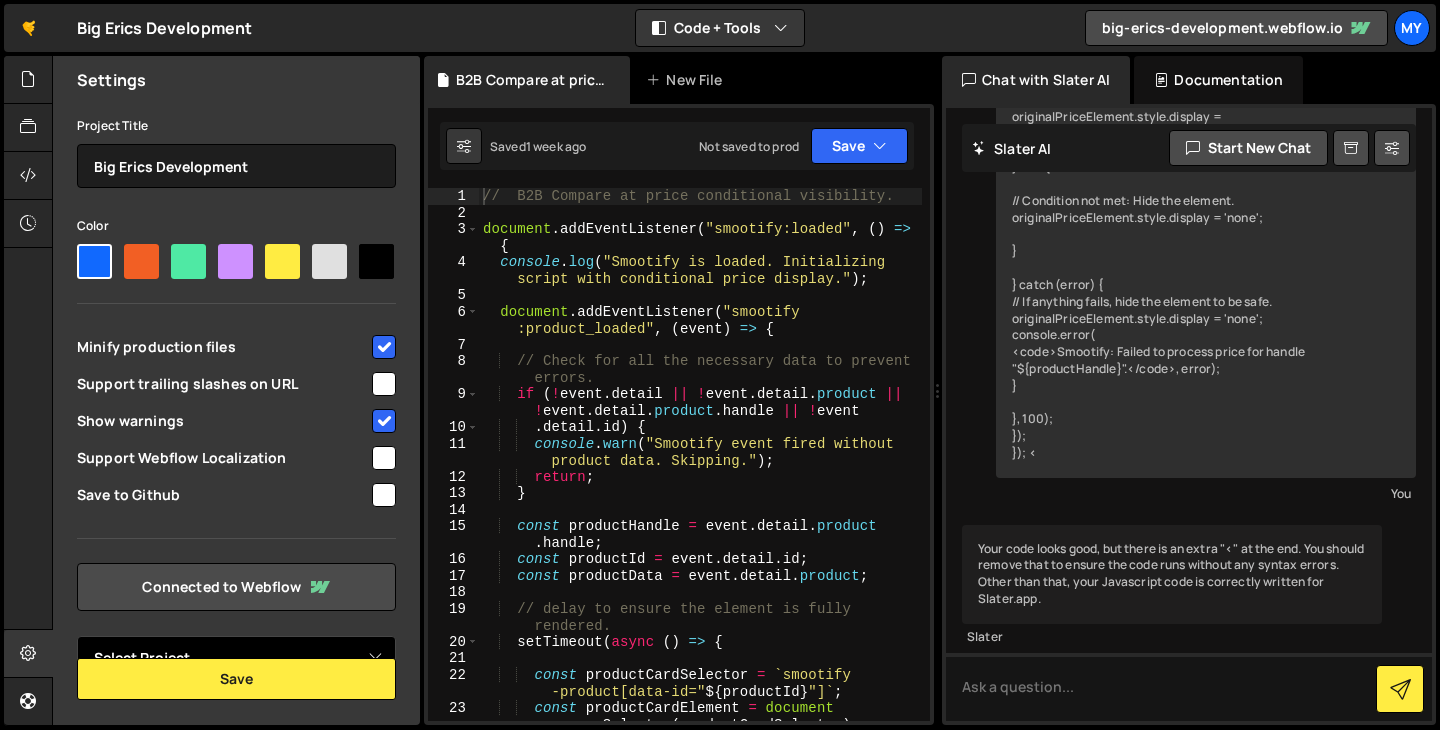 click on "Select Project
Big Erics's Development" at bounding box center (236, 658) 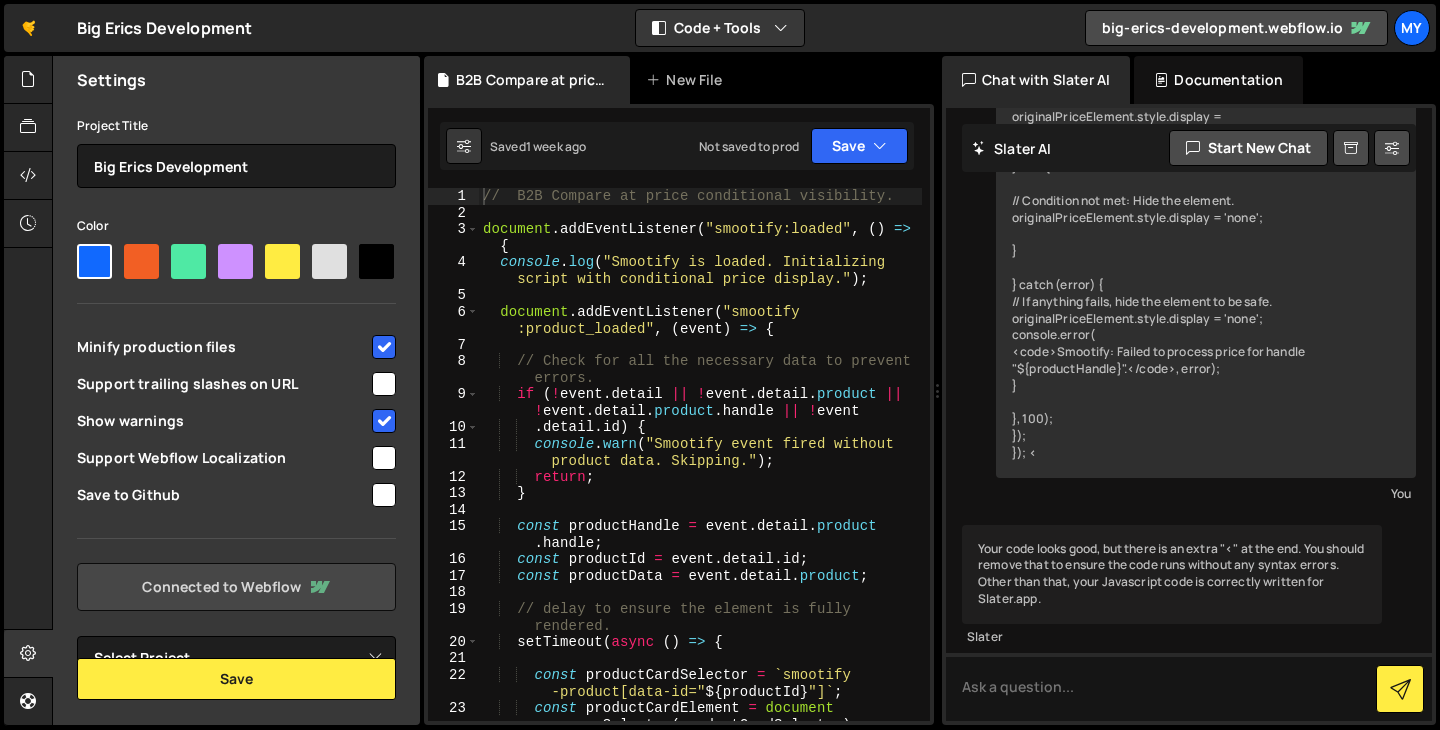 click 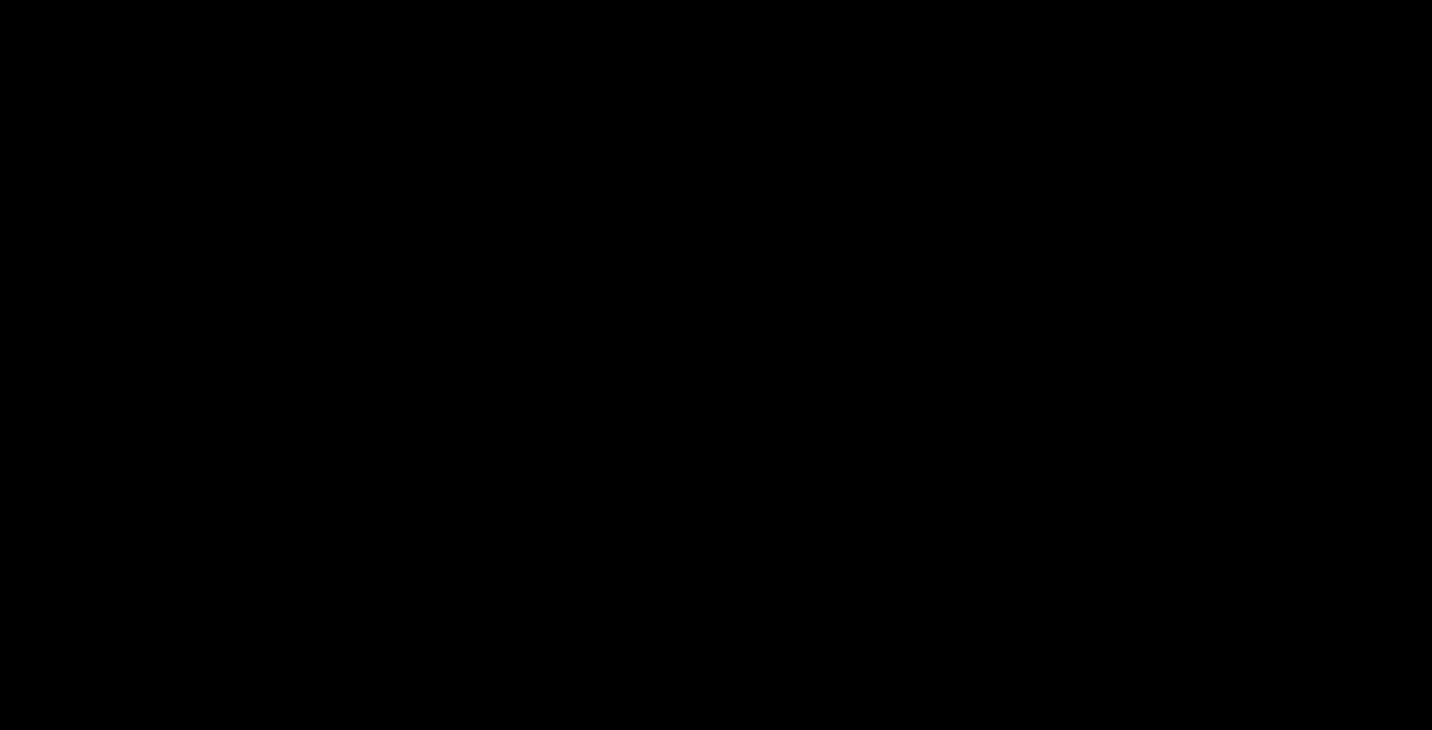 scroll, scrollTop: 0, scrollLeft: 0, axis: both 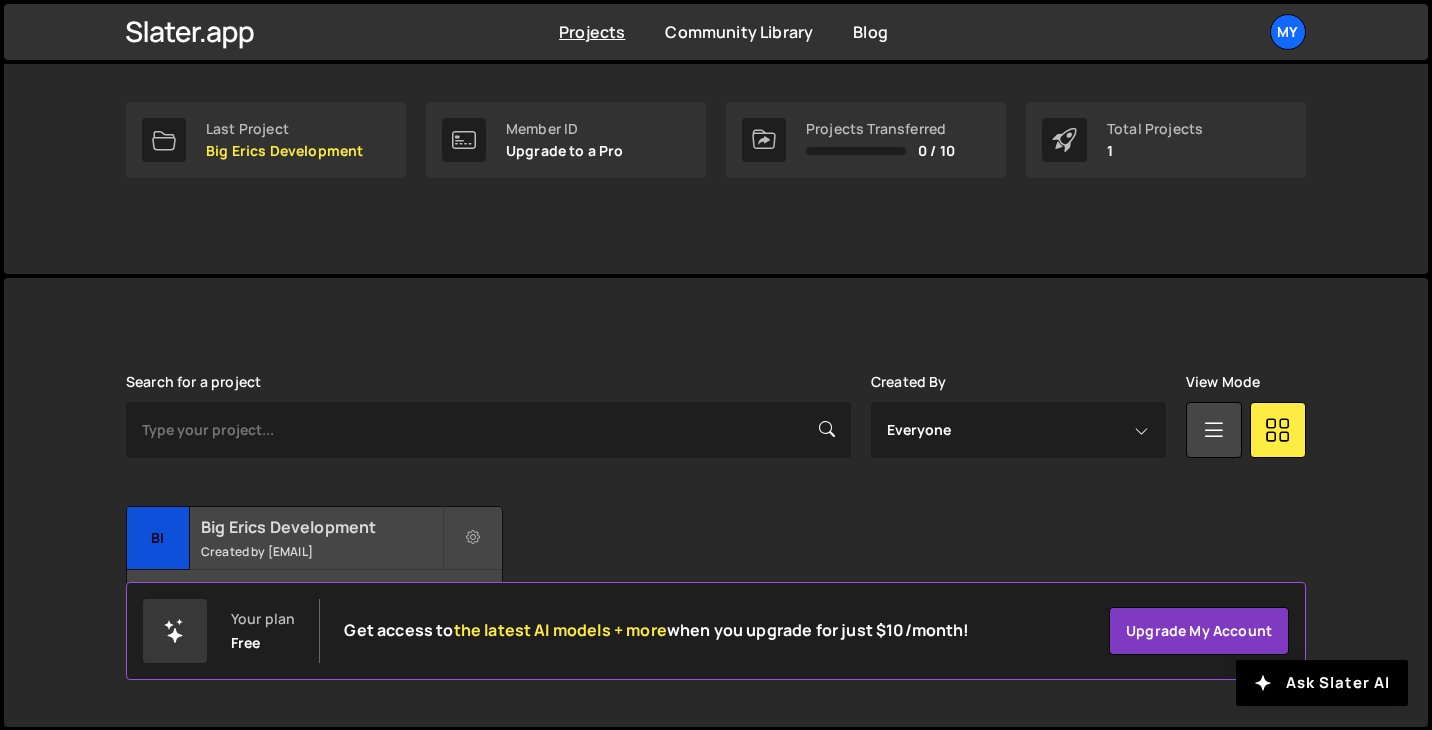 click on "Big Erics Development
Created by redcube.bigerics@gmail.com" at bounding box center [314, 538] 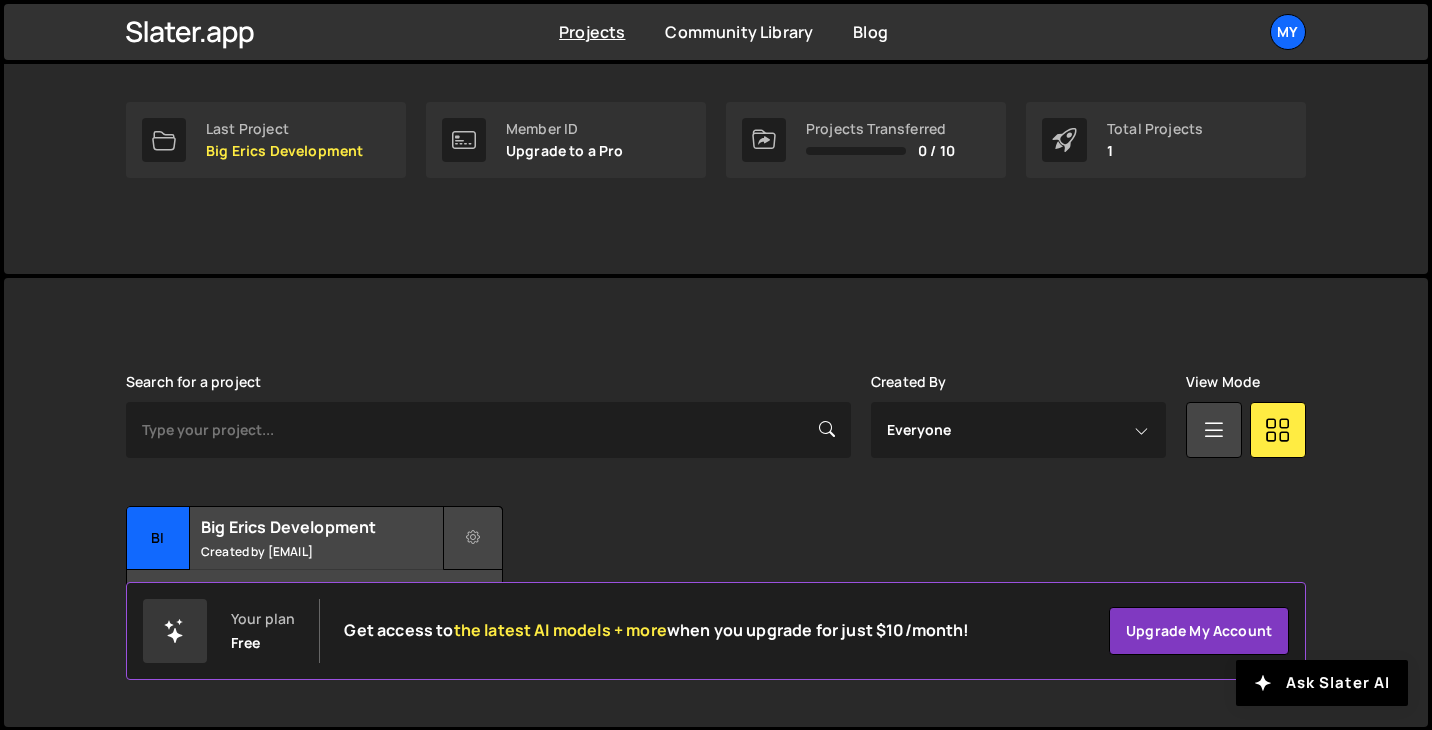 click at bounding box center (473, 538) 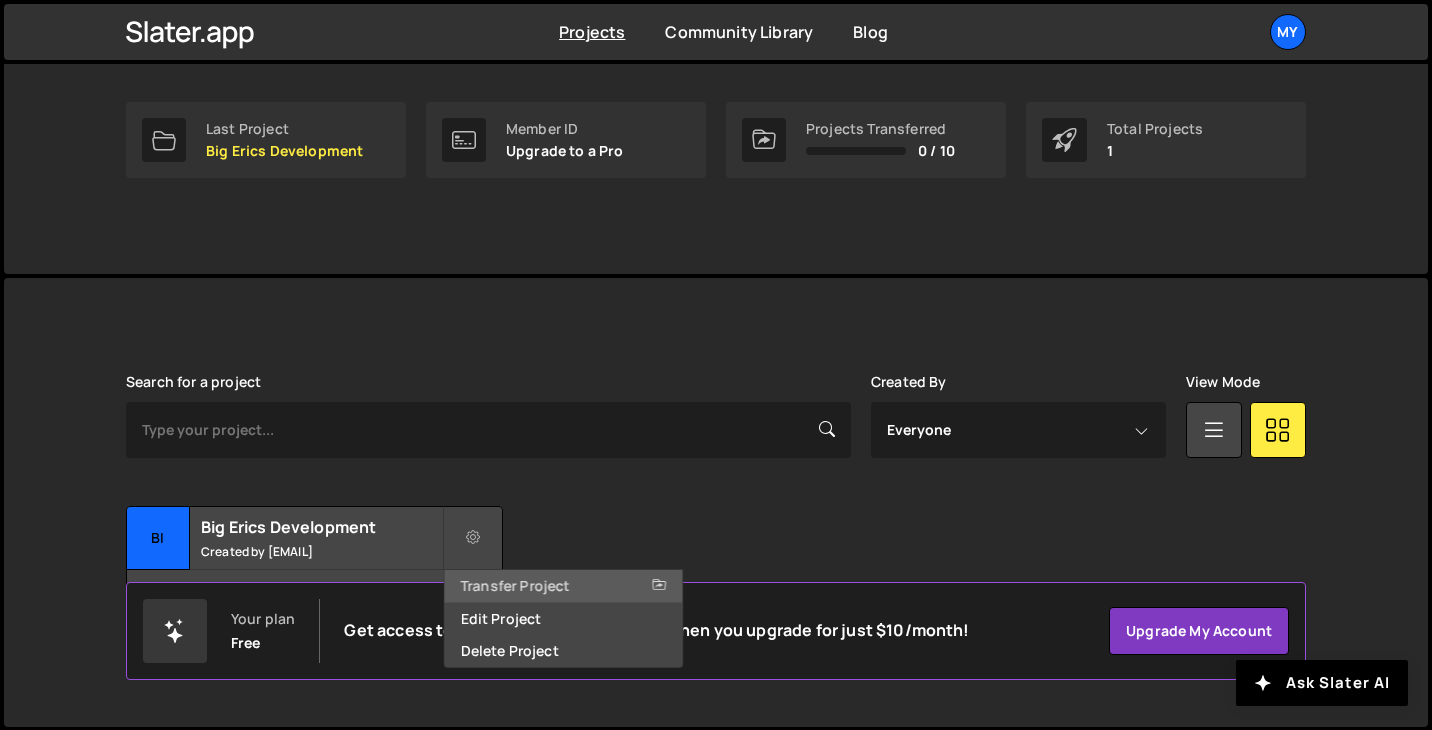 click on "Transfer Project" at bounding box center (564, 586) 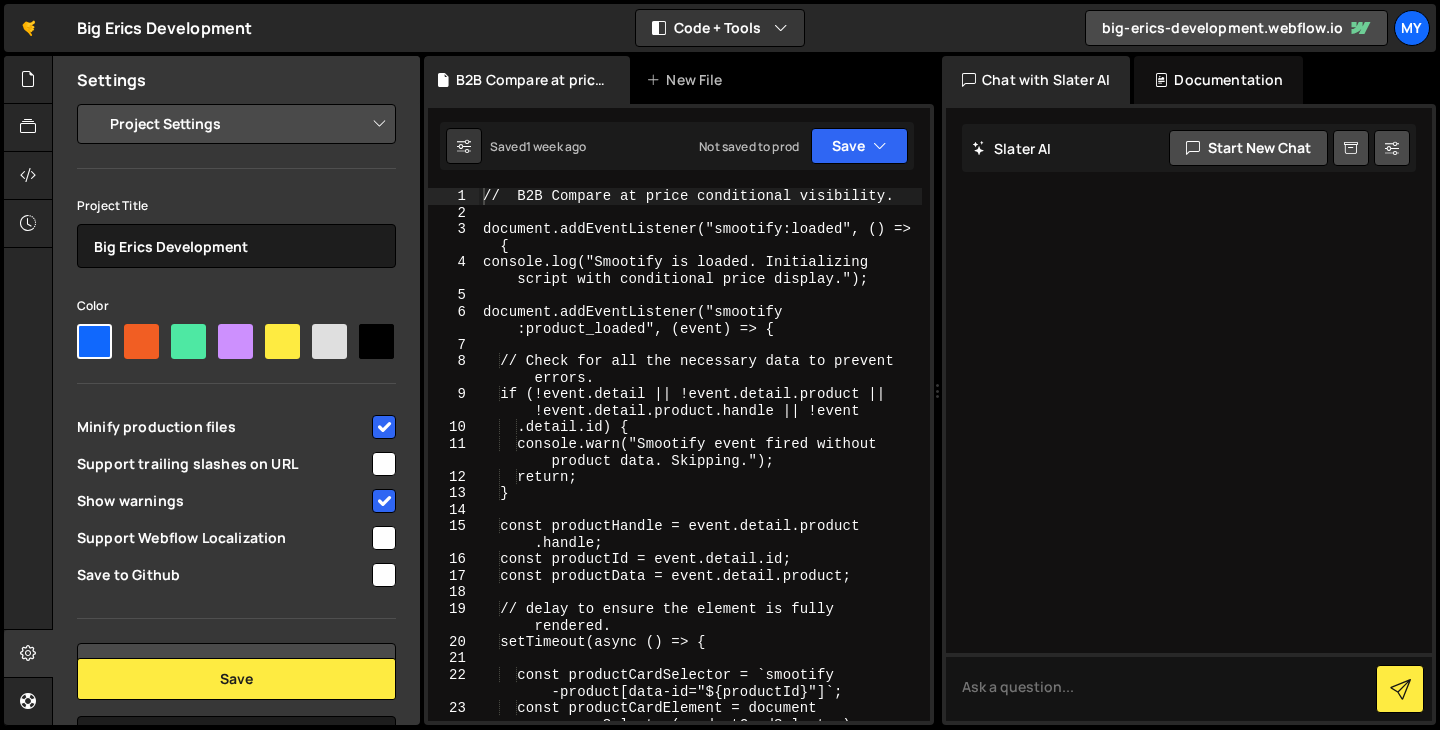 scroll, scrollTop: 0, scrollLeft: 0, axis: both 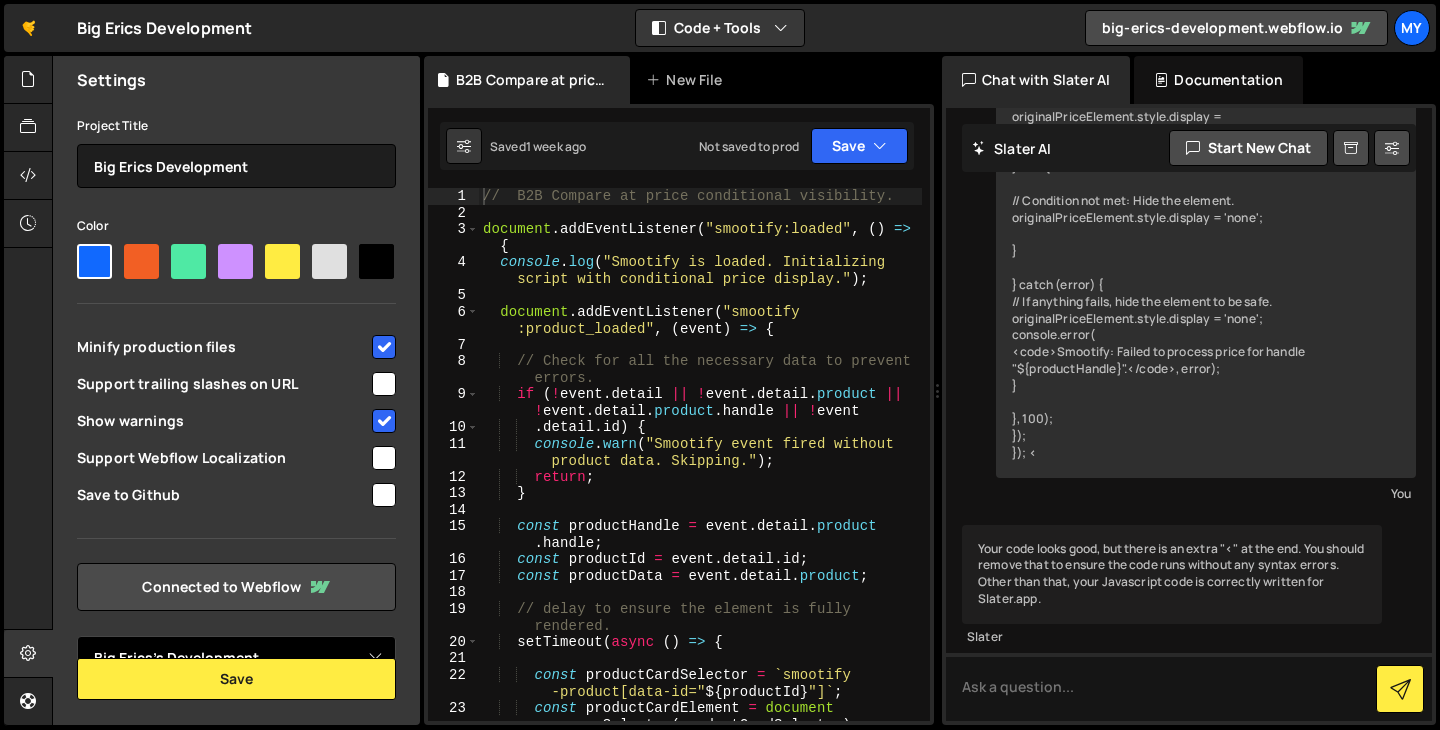 click on "Select Project
Big Erics's
Backup - Do Not Remove
Big Erics's Development" at bounding box center [236, 658] 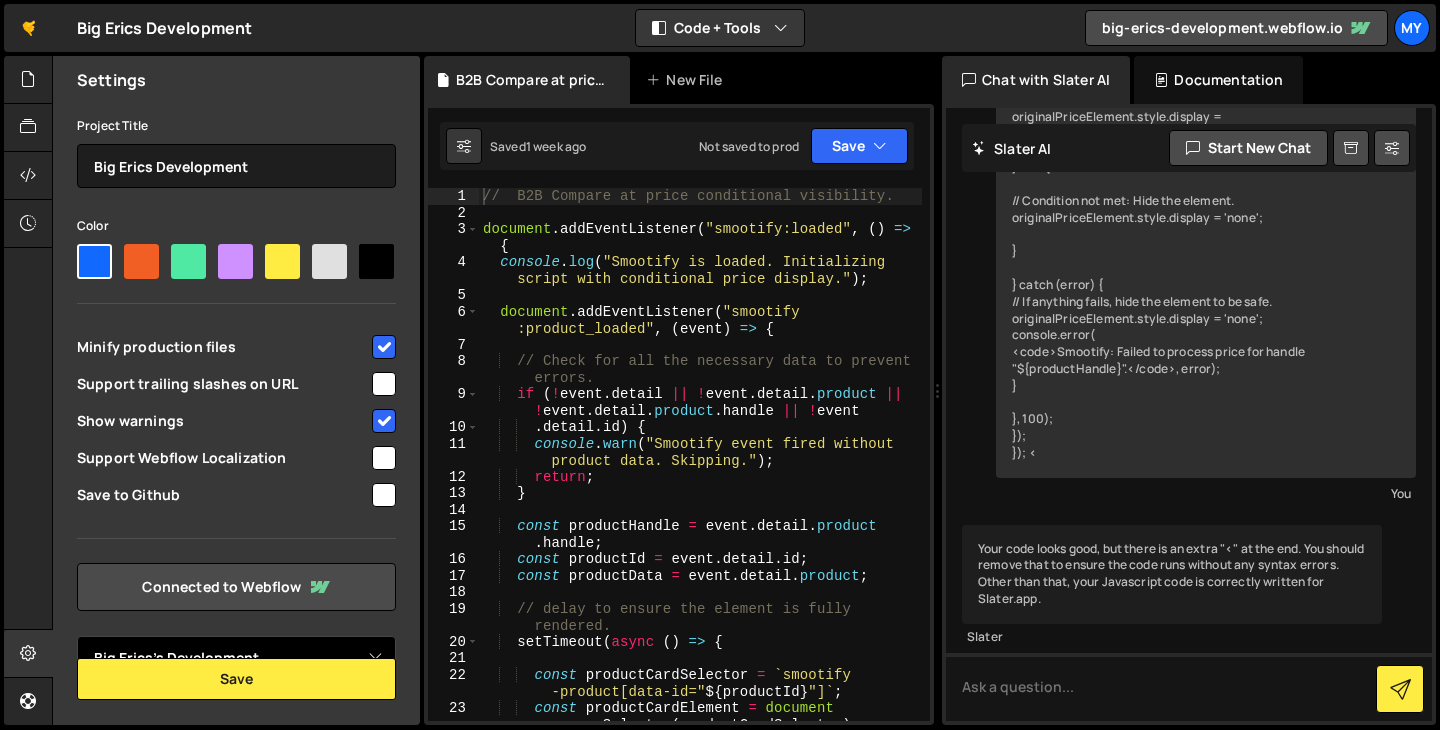 select on "6793c58263dab0a63ce54435" 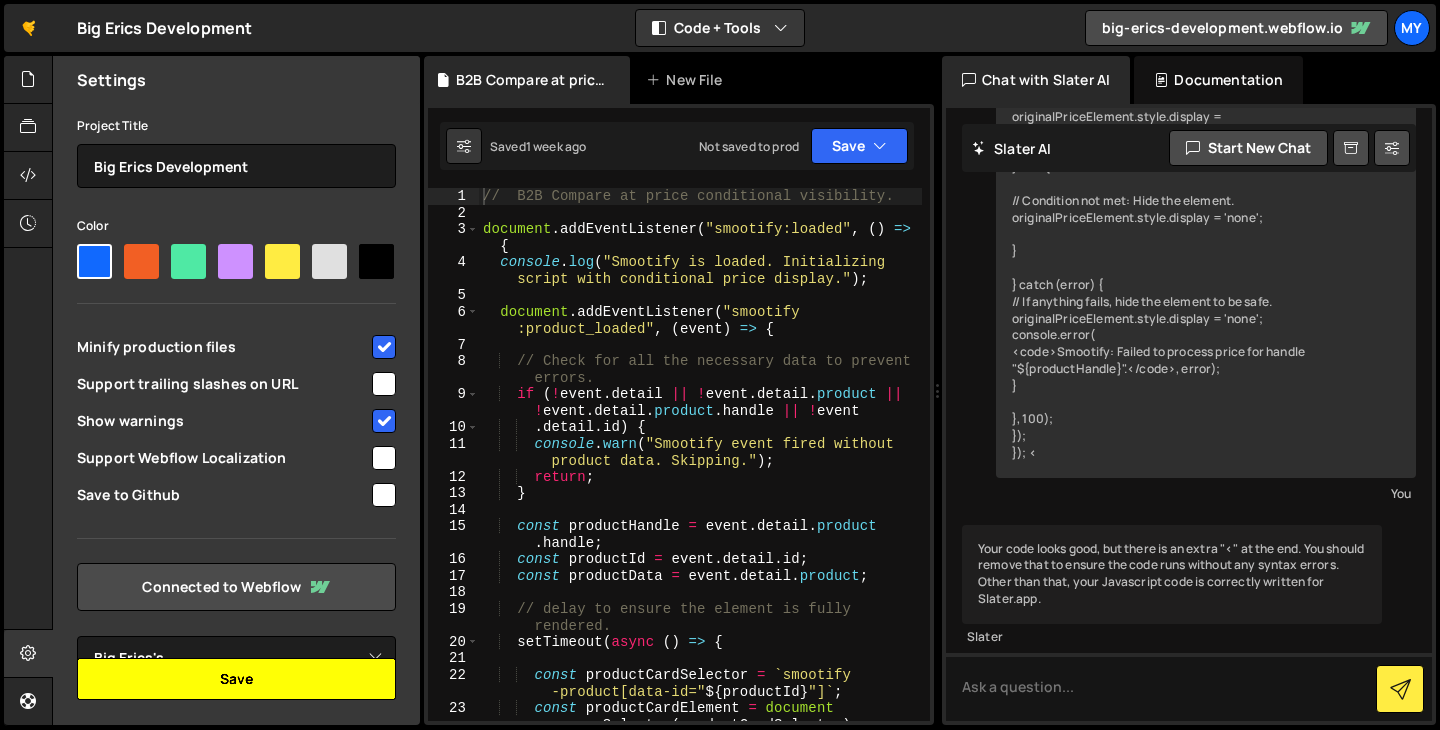 click on "Save" at bounding box center [236, 679] 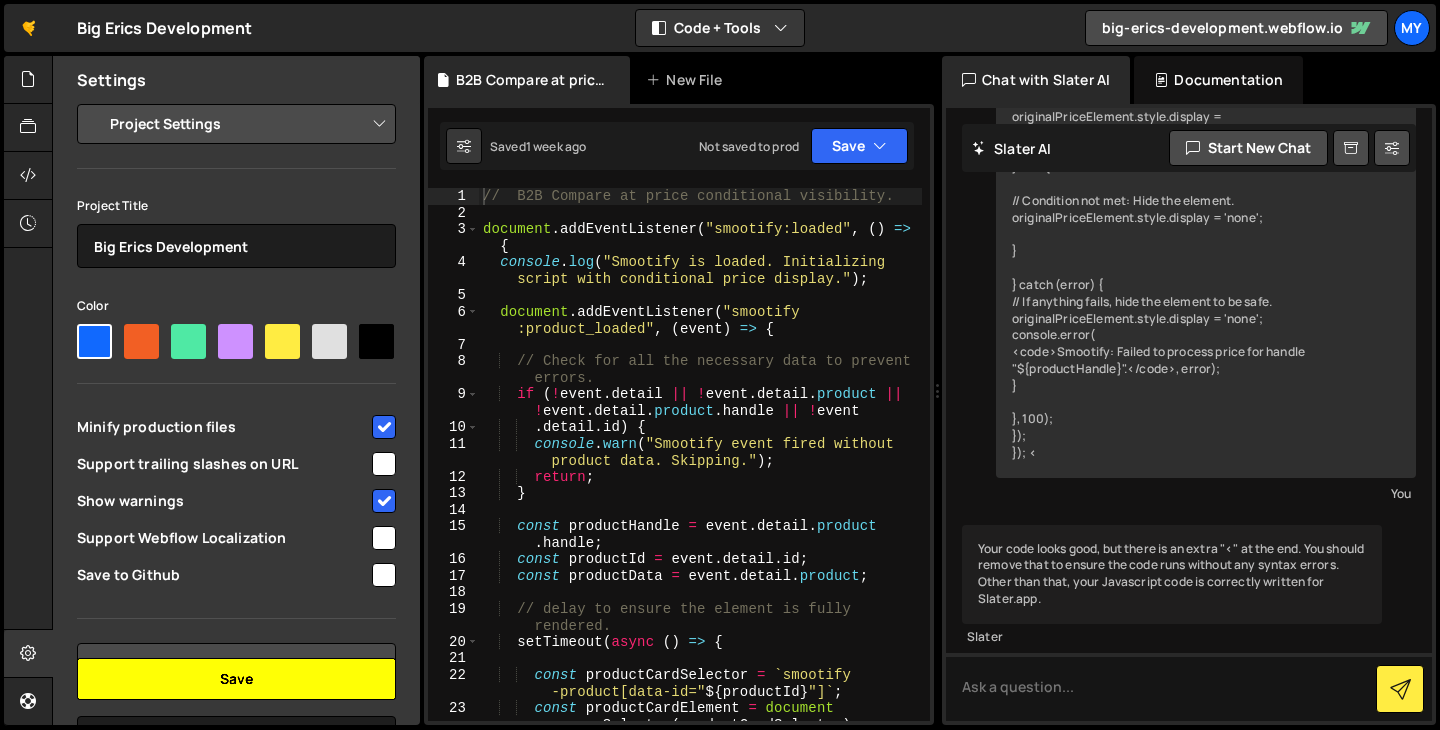 scroll, scrollTop: 126, scrollLeft: 0, axis: vertical 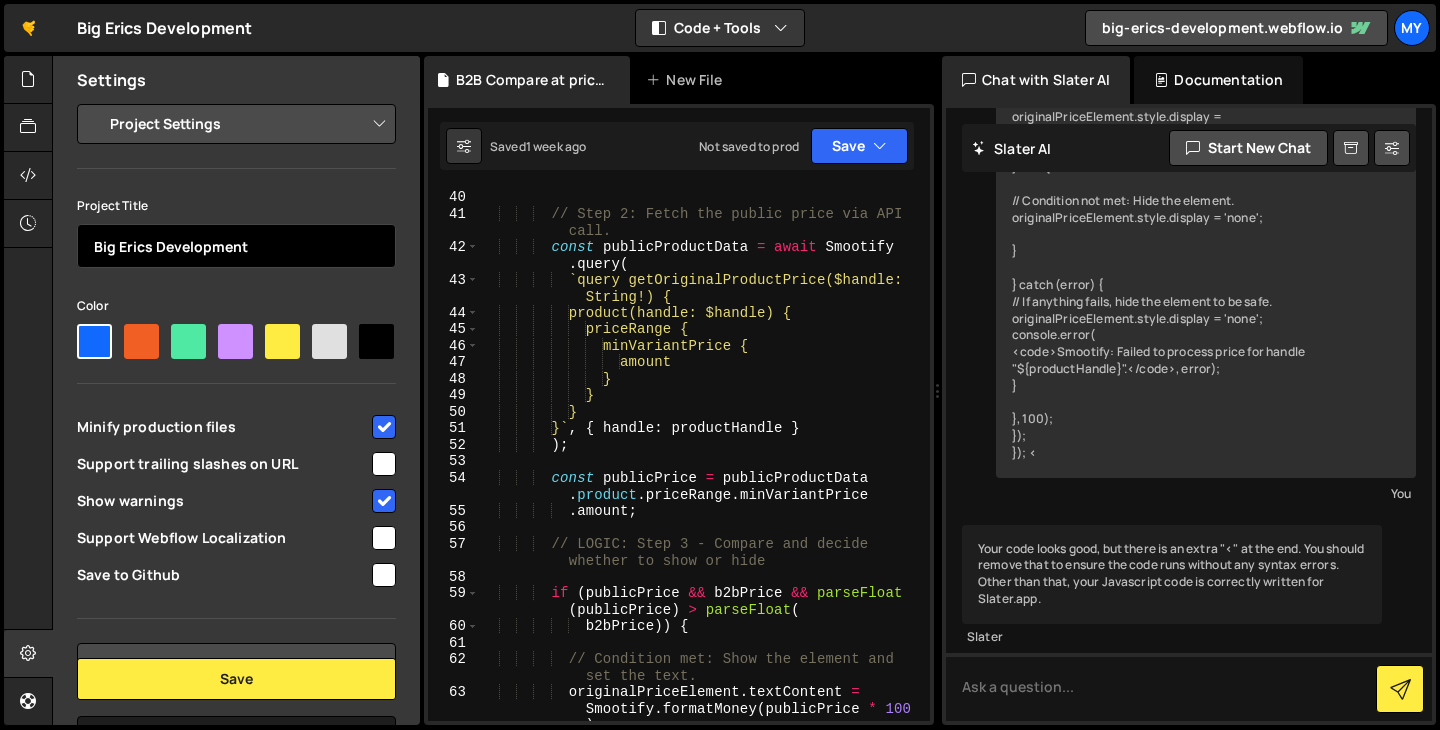 click on "Big Erics Development" at bounding box center [236, 246] 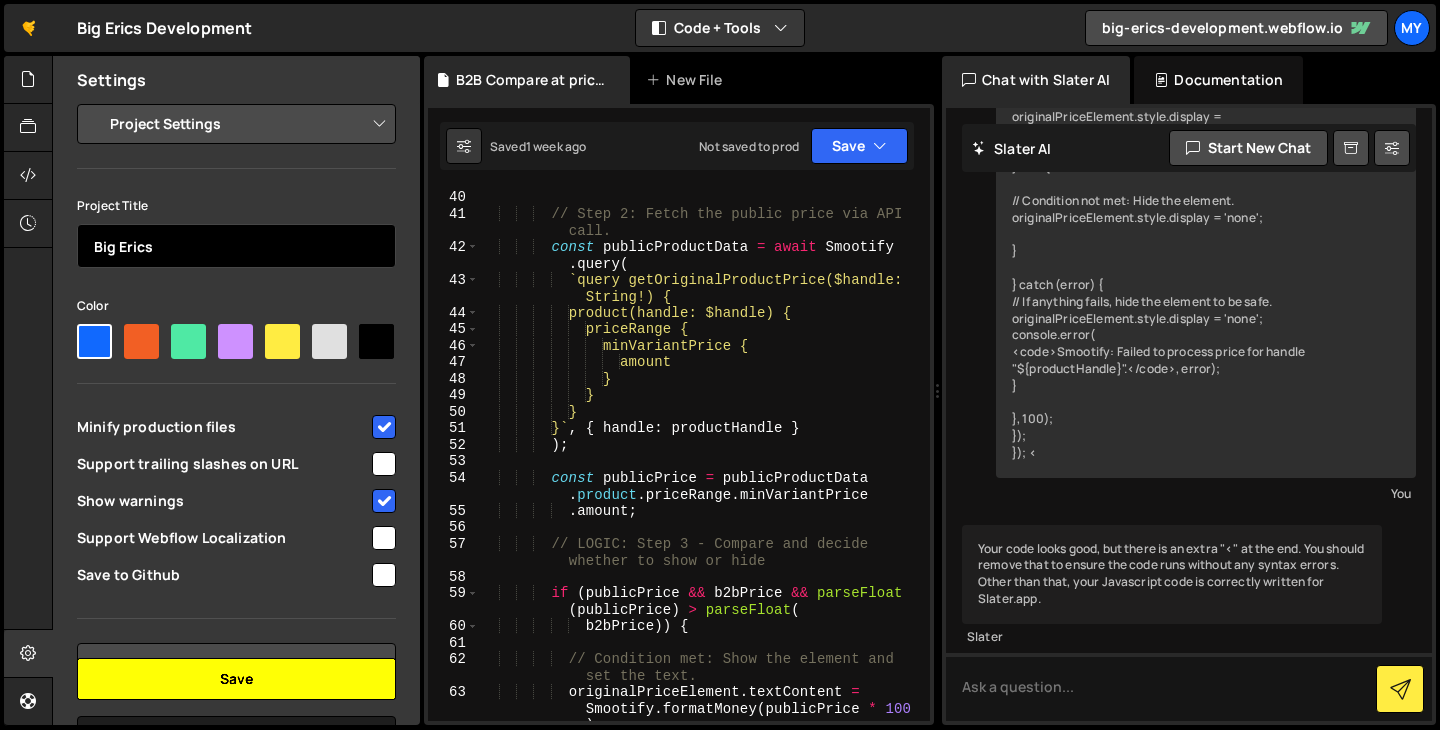 type on "Big Erics" 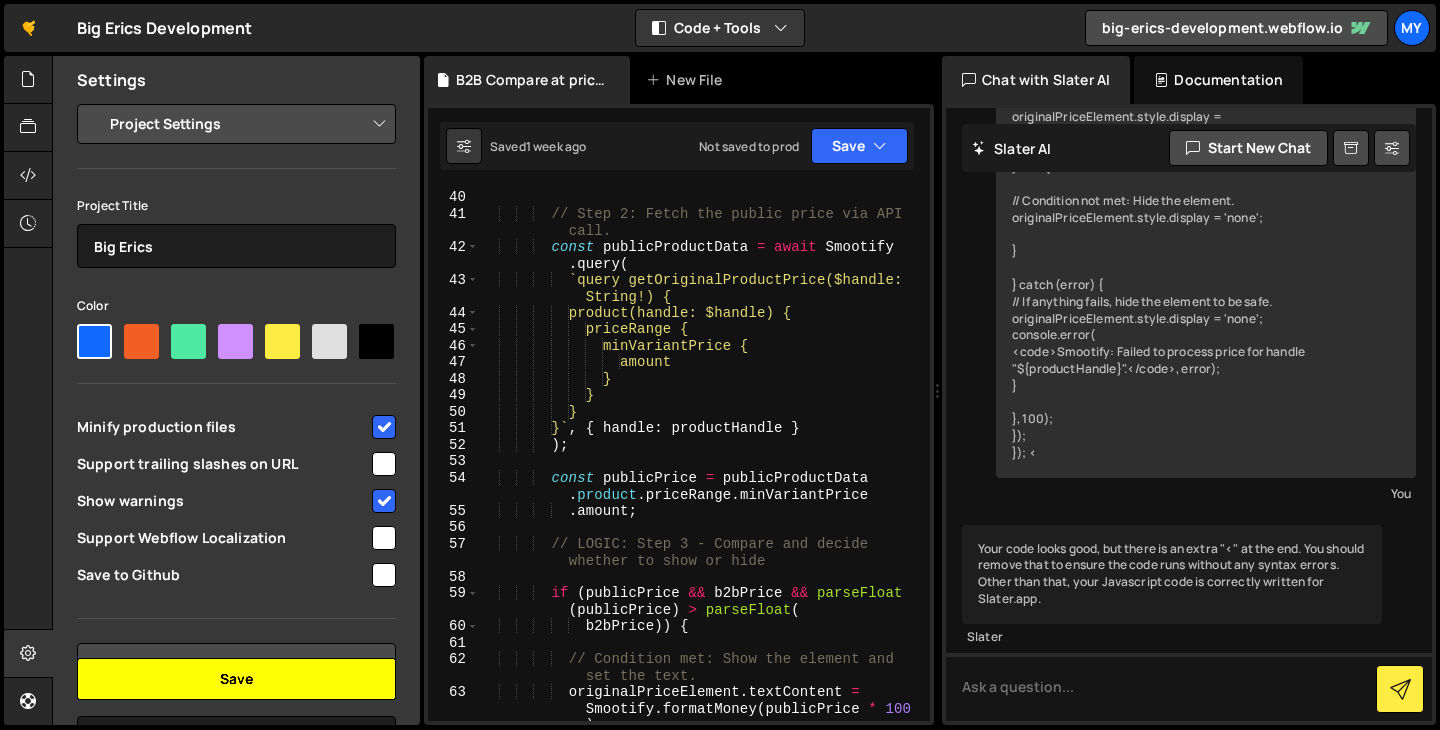 click on "Save" at bounding box center (236, 679) 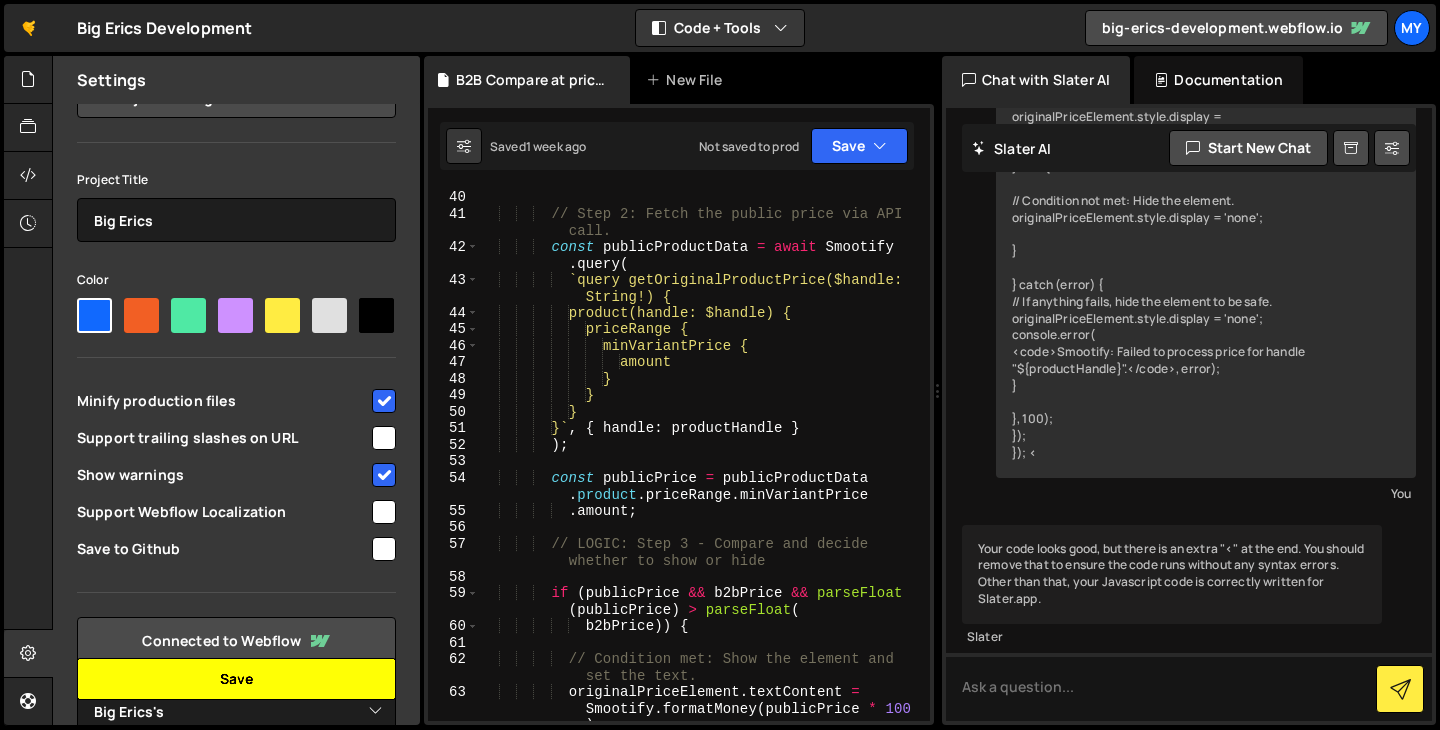 scroll, scrollTop: 0, scrollLeft: 0, axis: both 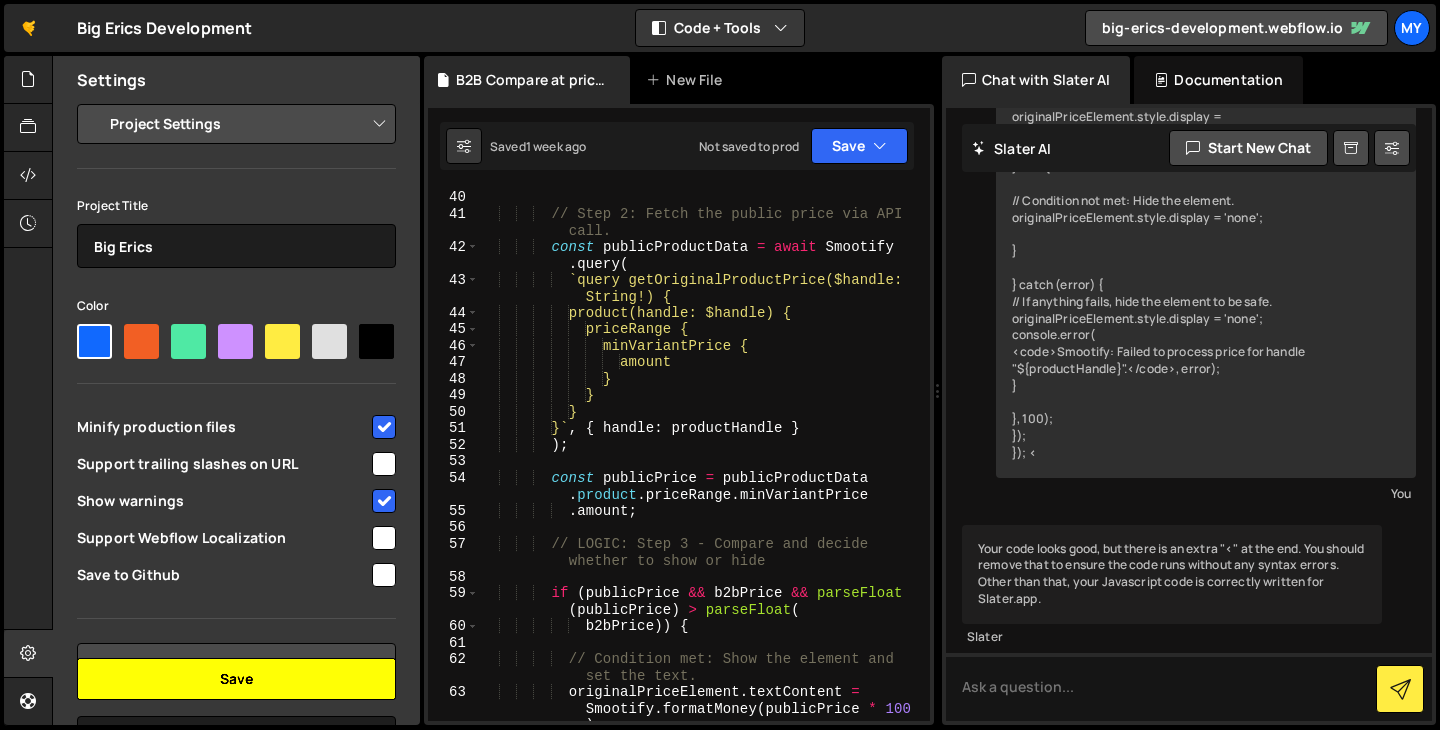 click on "Save" at bounding box center [236, 679] 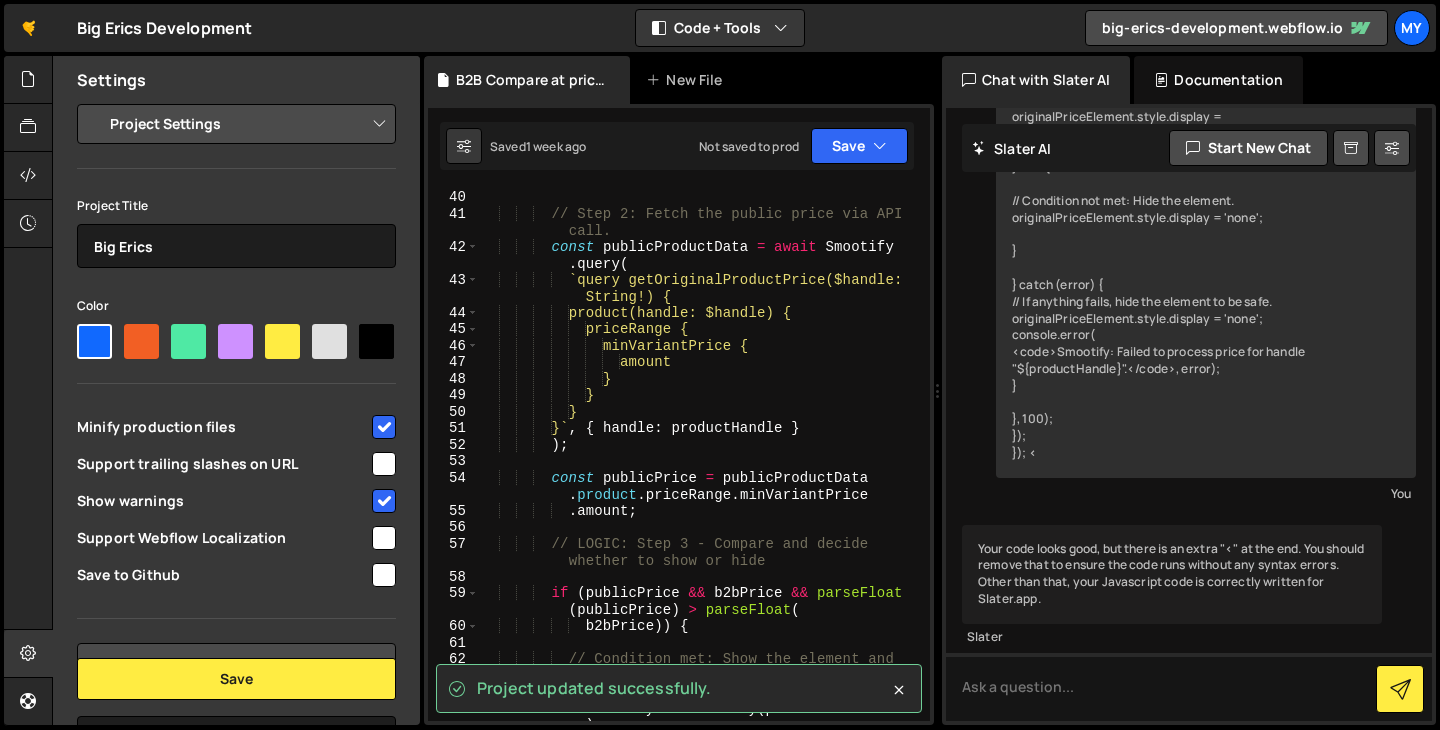 click on "Project Settings
Code Editor Settings
Chat Settings" at bounding box center (240, 124) 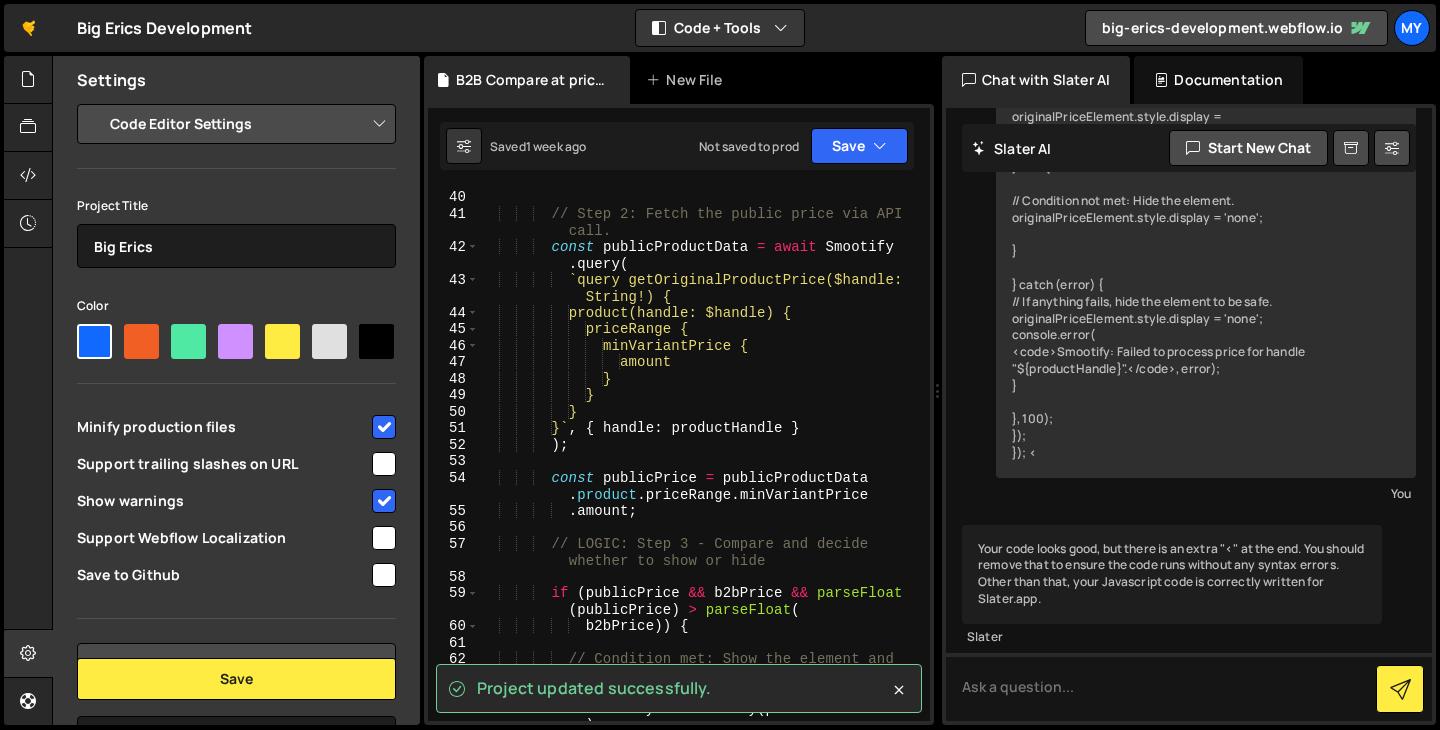 select on "ace/theme/monokai" 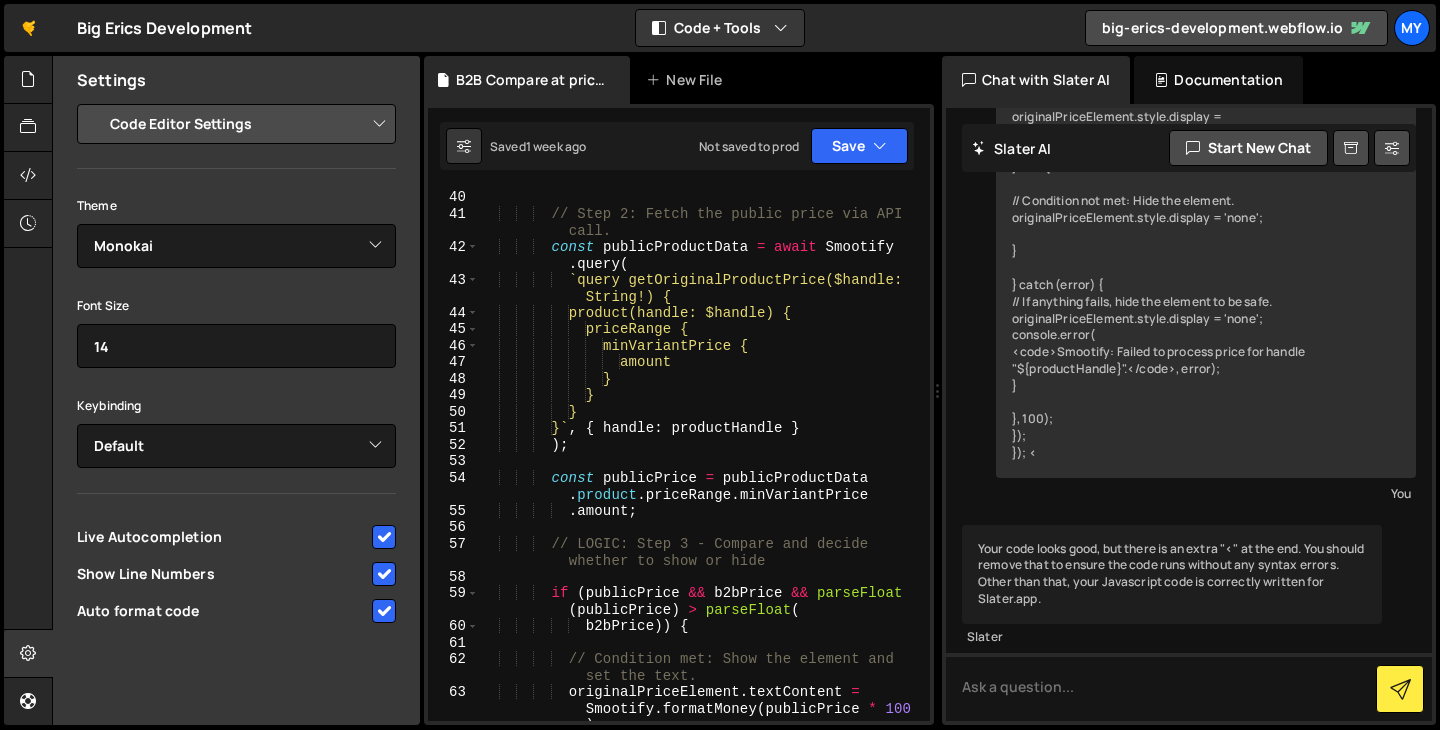 click on "Project Settings
Code Editor Settings
Chat Settings" at bounding box center (240, 124) 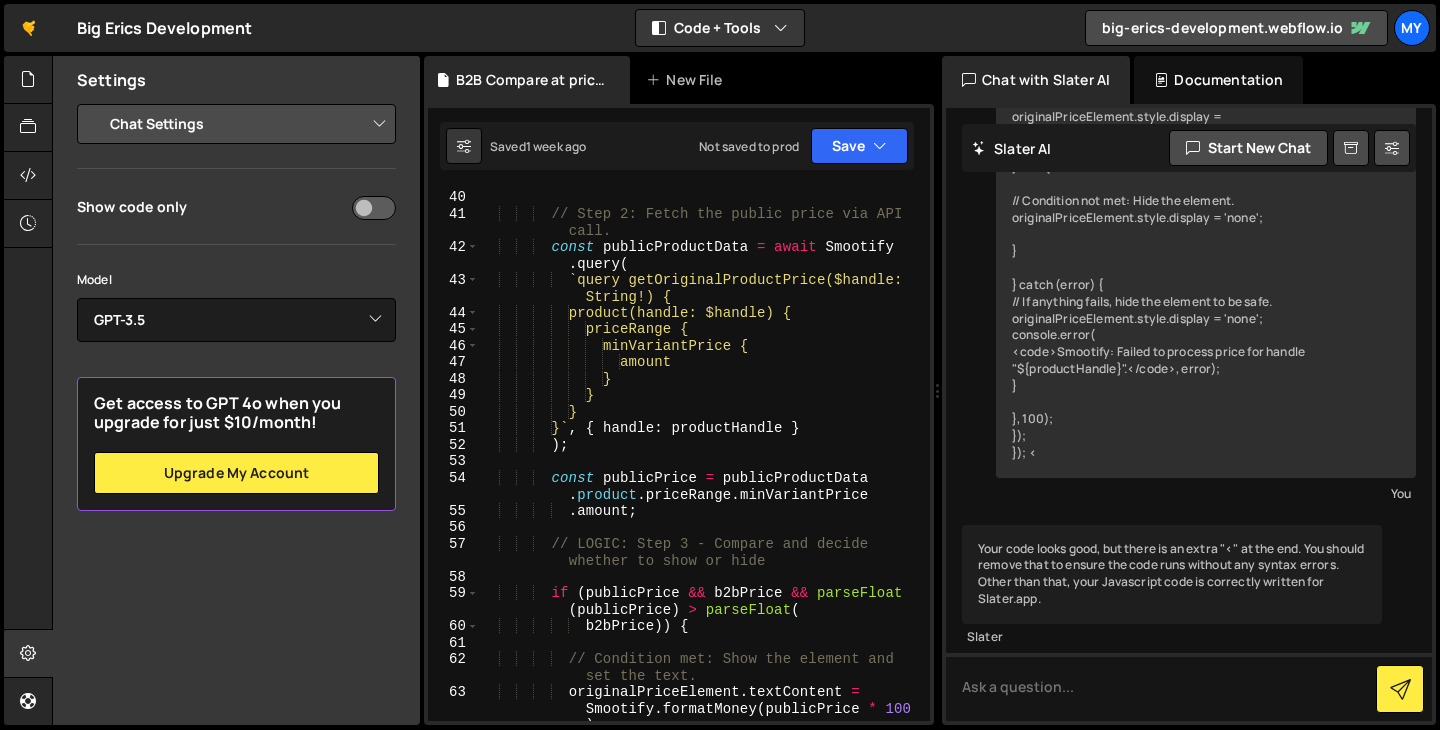 click on "Project Settings
Code Editor Settings
Chat Settings" at bounding box center (240, 124) 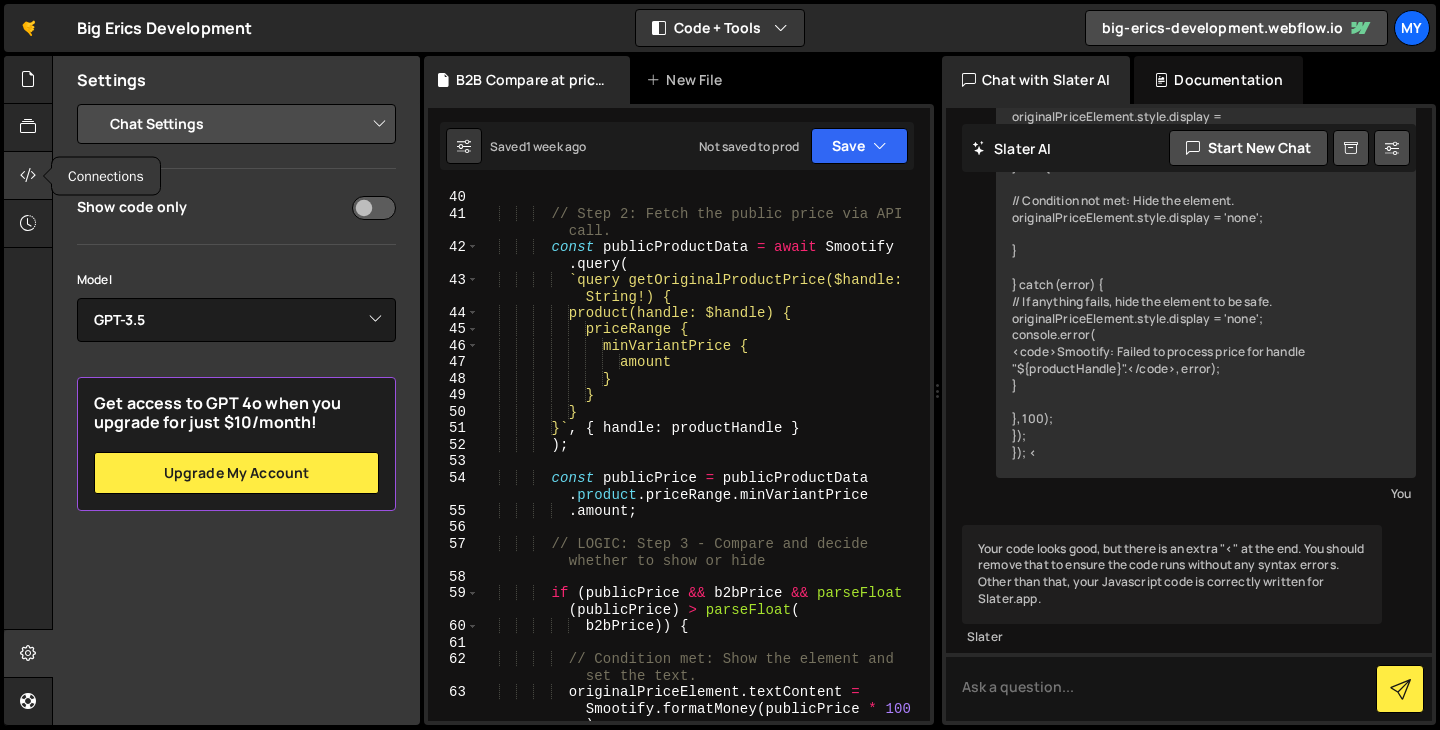 click at bounding box center (28, 176) 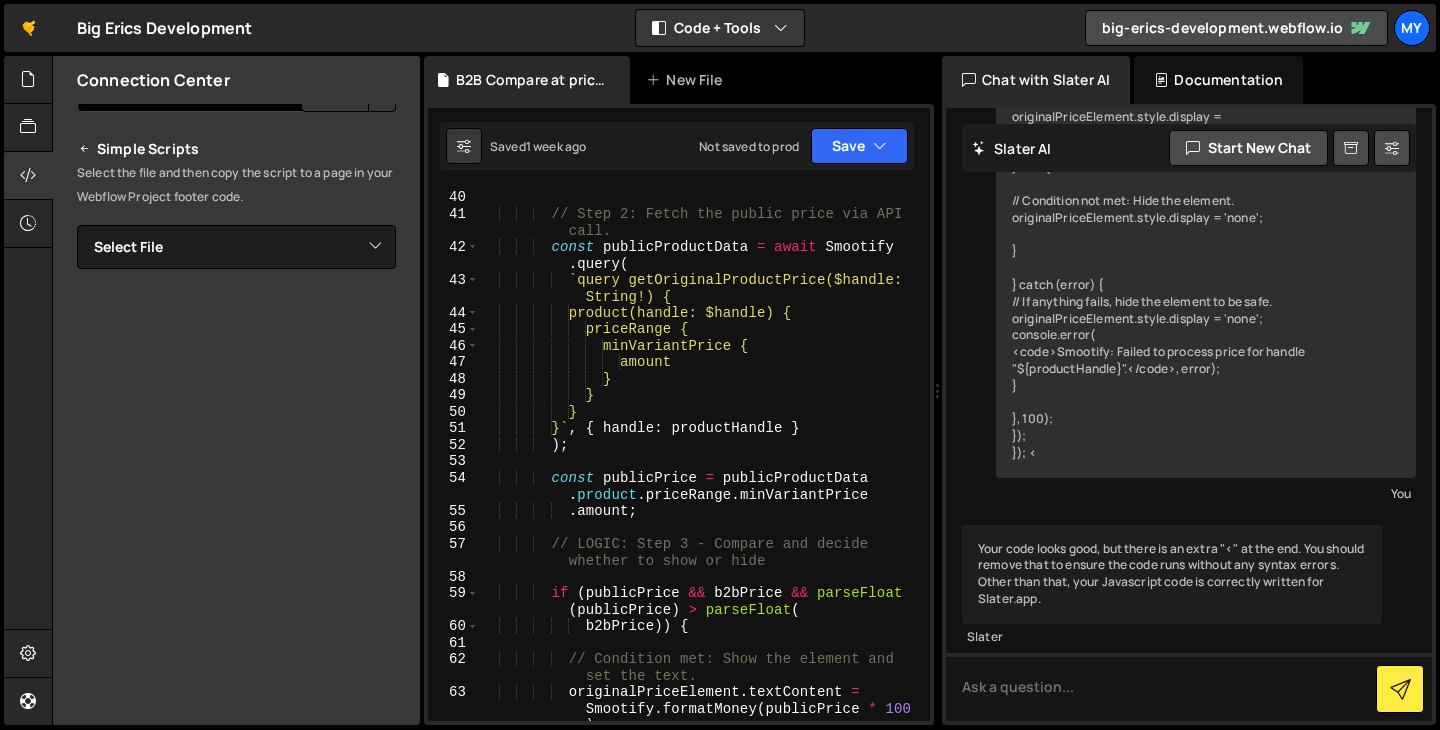scroll, scrollTop: 0, scrollLeft: 0, axis: both 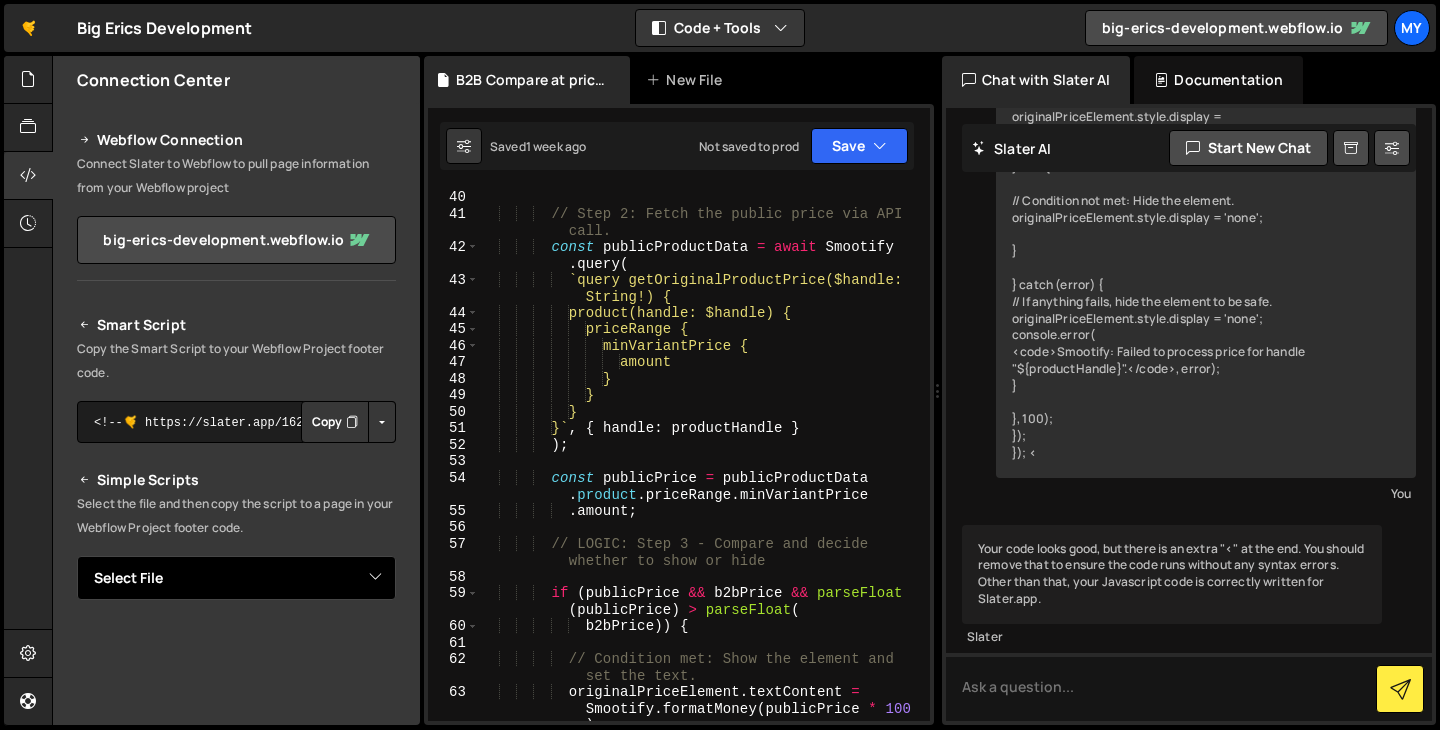 click on "Select File
B2B Compare at price.js" at bounding box center [236, 578] 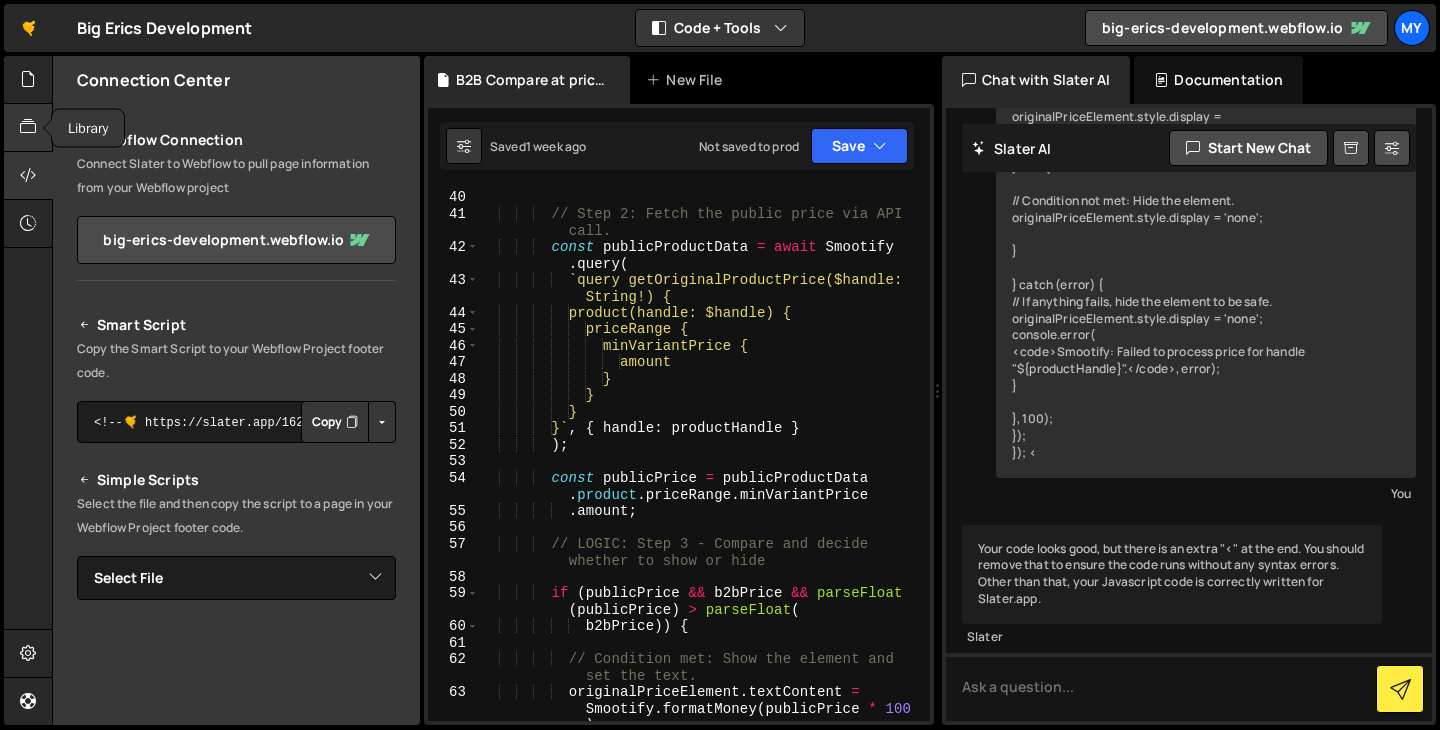click at bounding box center (28, 128) 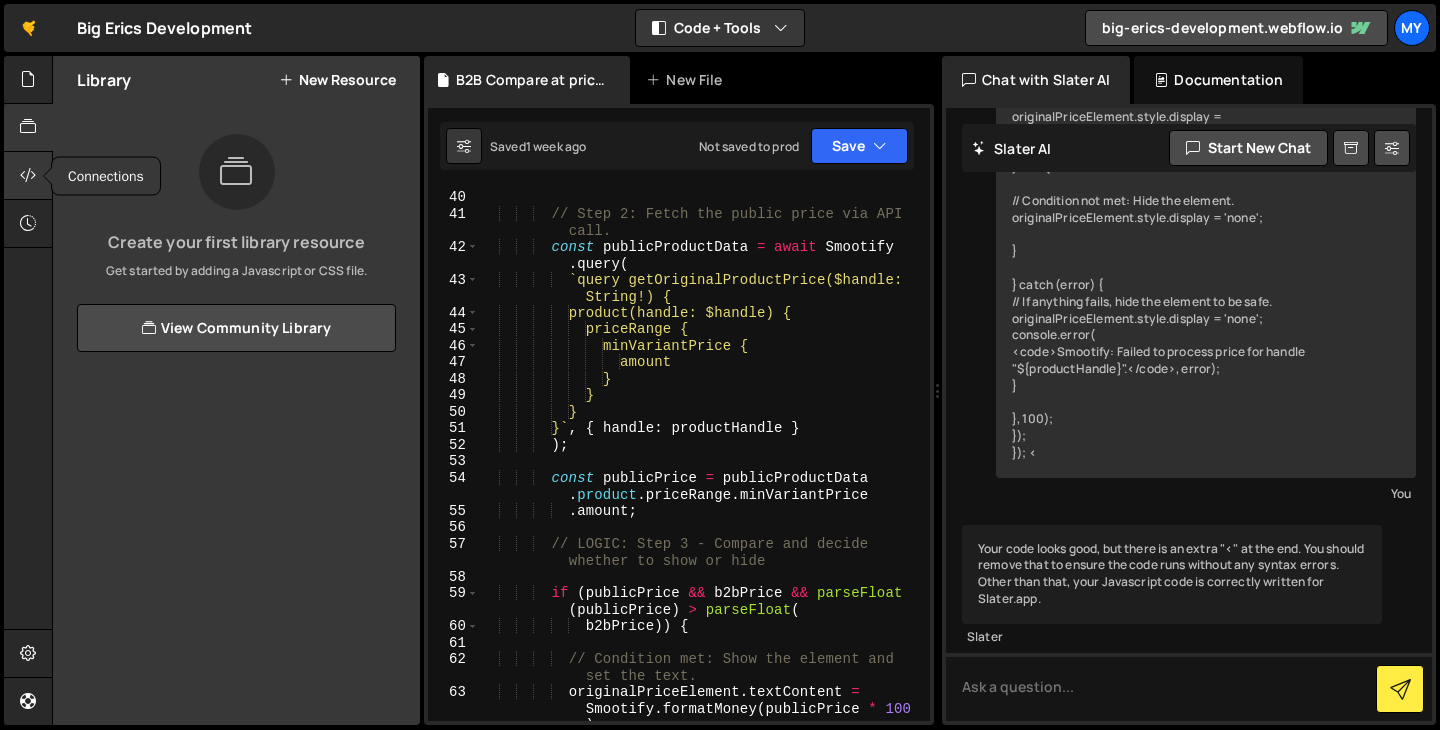 click at bounding box center (28, 175) 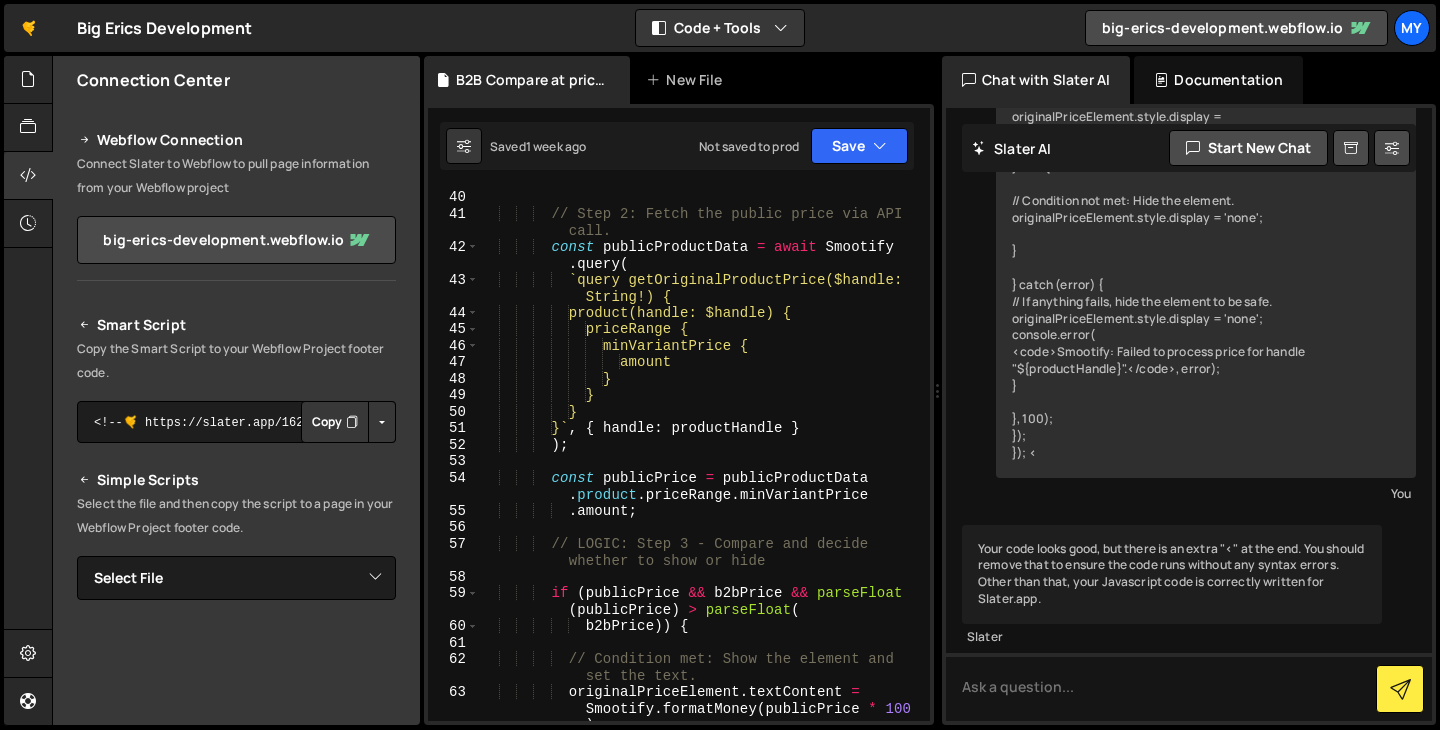 click on "Connect Slater to Webflow to pull page information from your Webflow project" at bounding box center (236, 176) 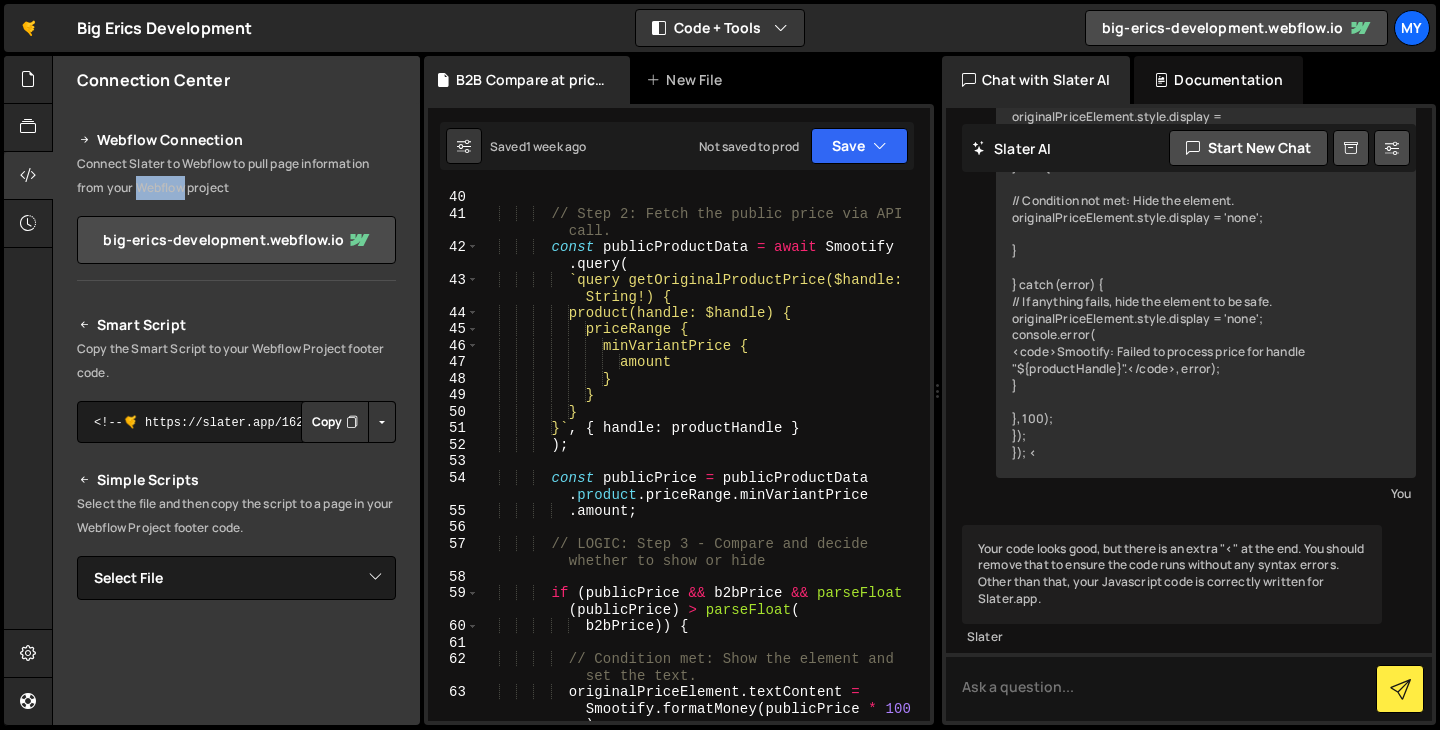 click on "Connect Slater to Webflow to pull page information from your Webflow project" at bounding box center [236, 176] 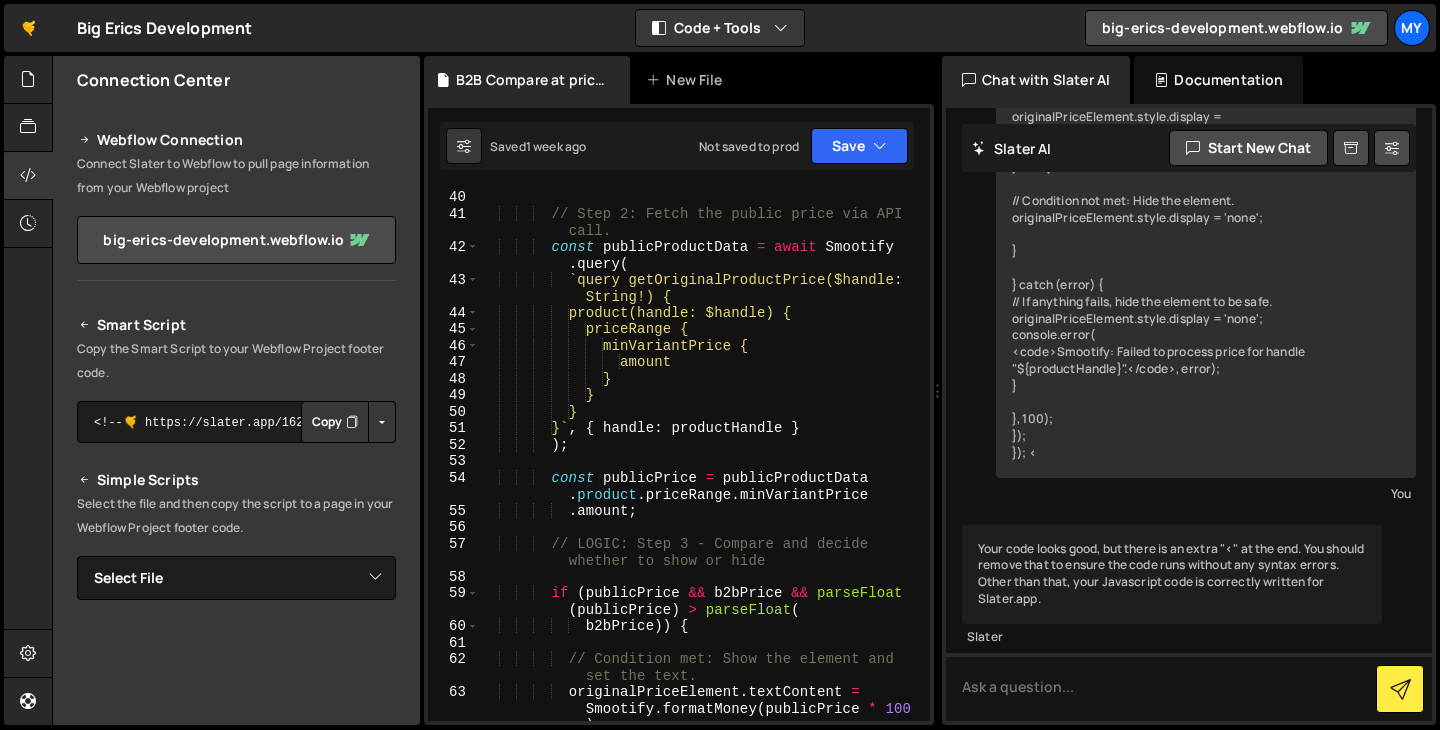 click on "Connect Slater to Webflow to pull page information from your Webflow project" at bounding box center [236, 176] 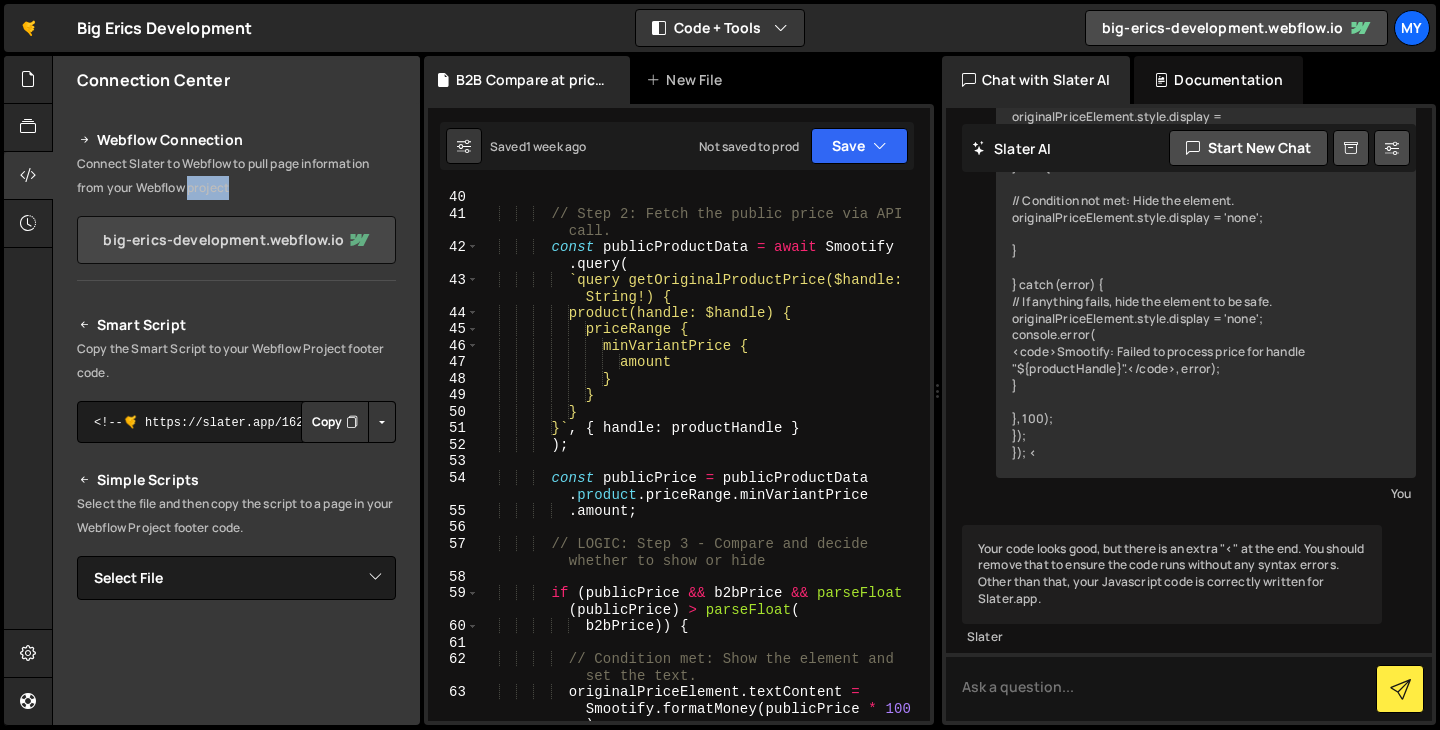 click on "big-erics-development.webflow.io" at bounding box center (236, 240) 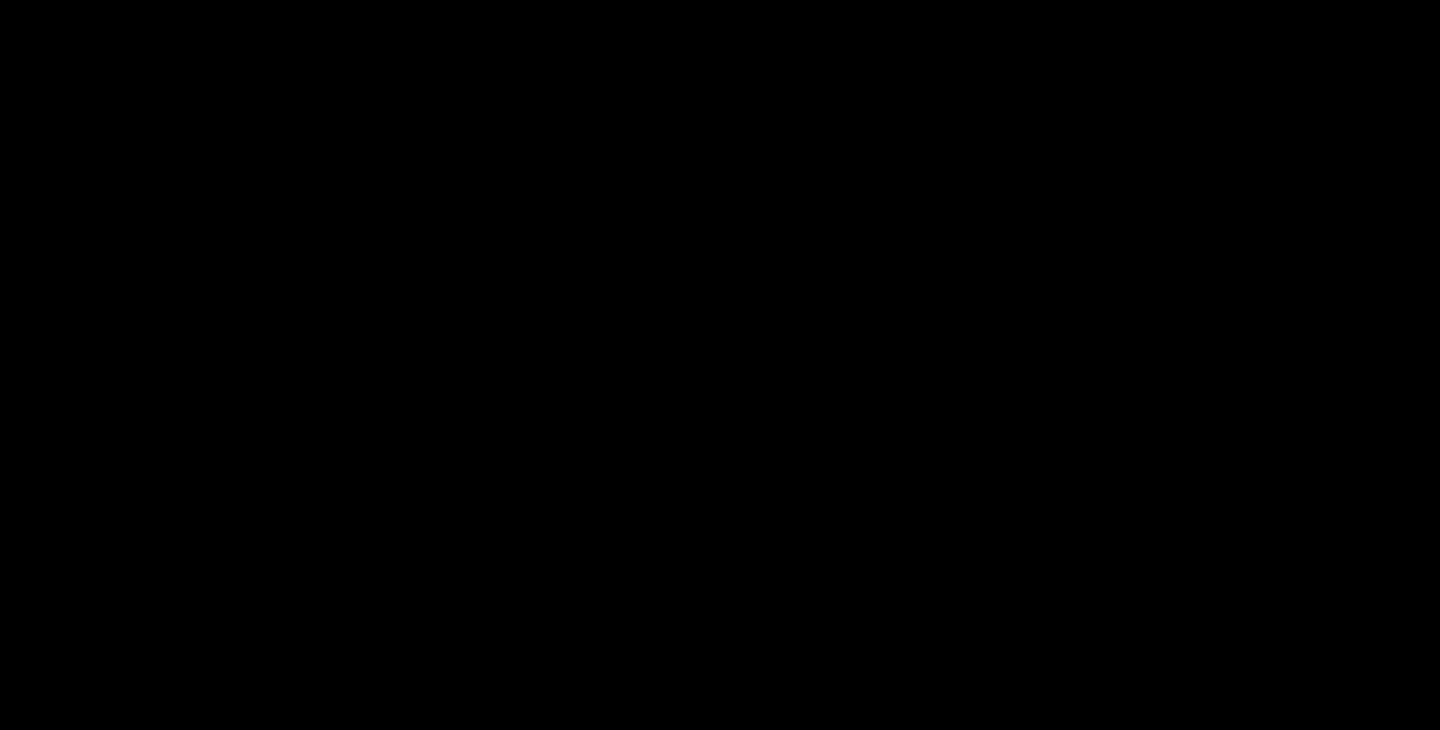 scroll, scrollTop: 0, scrollLeft: 0, axis: both 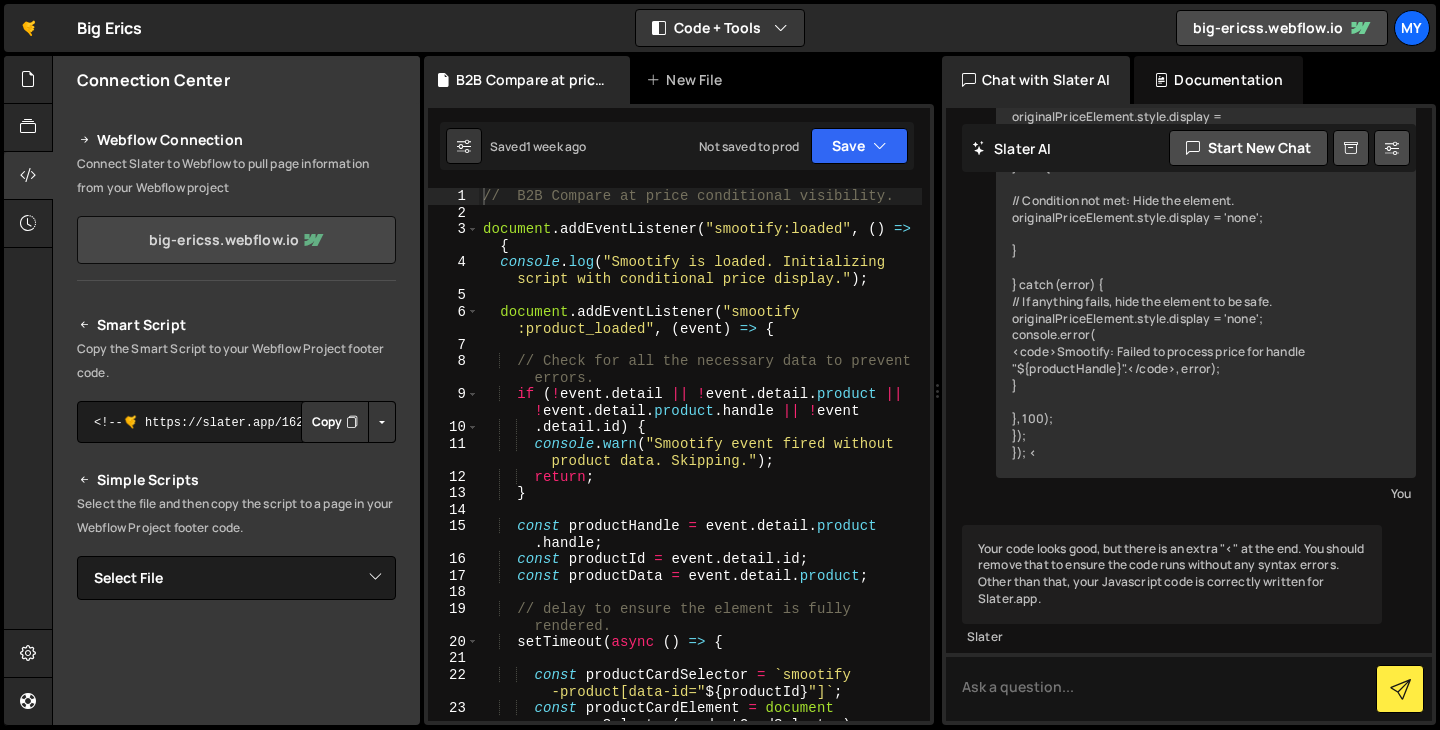 click on "big-ericss.webflow.io" at bounding box center [236, 240] 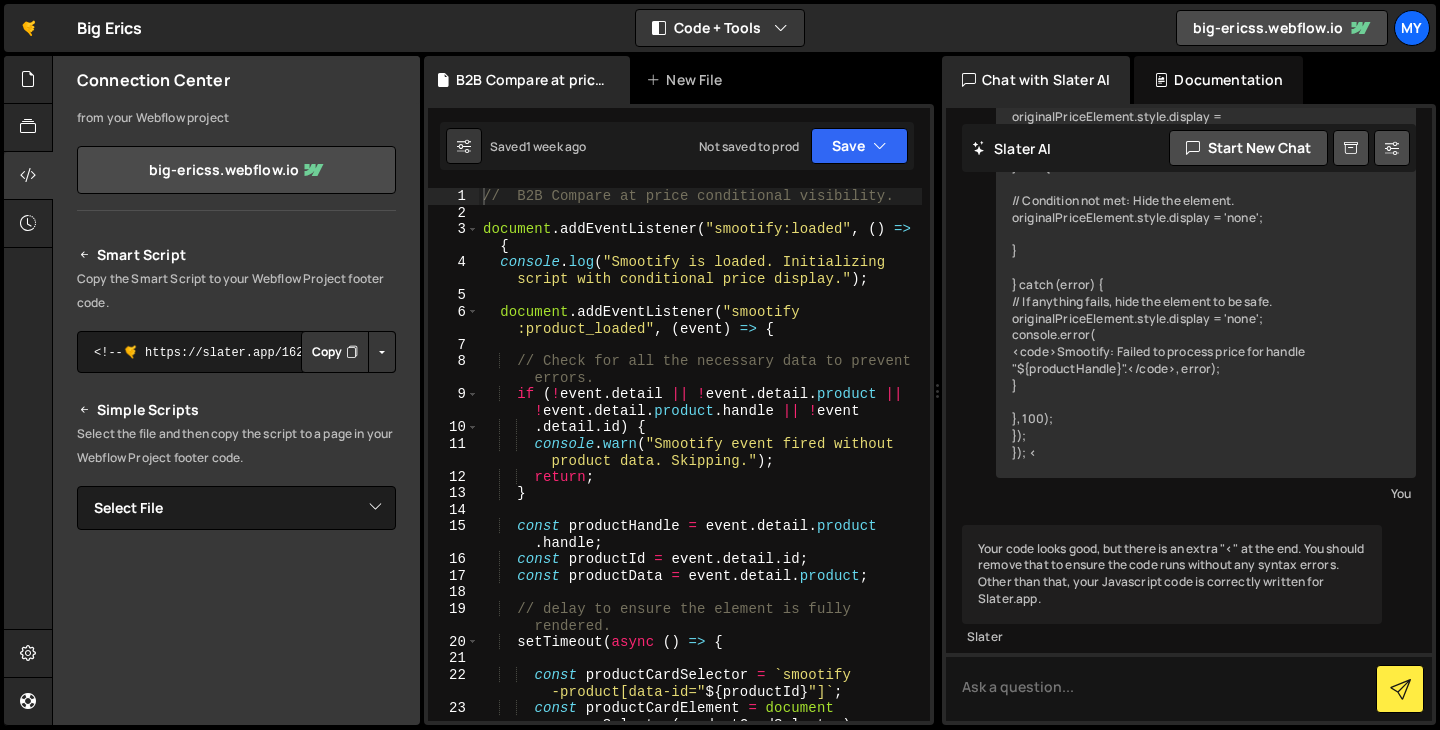 scroll, scrollTop: 0, scrollLeft: 0, axis: both 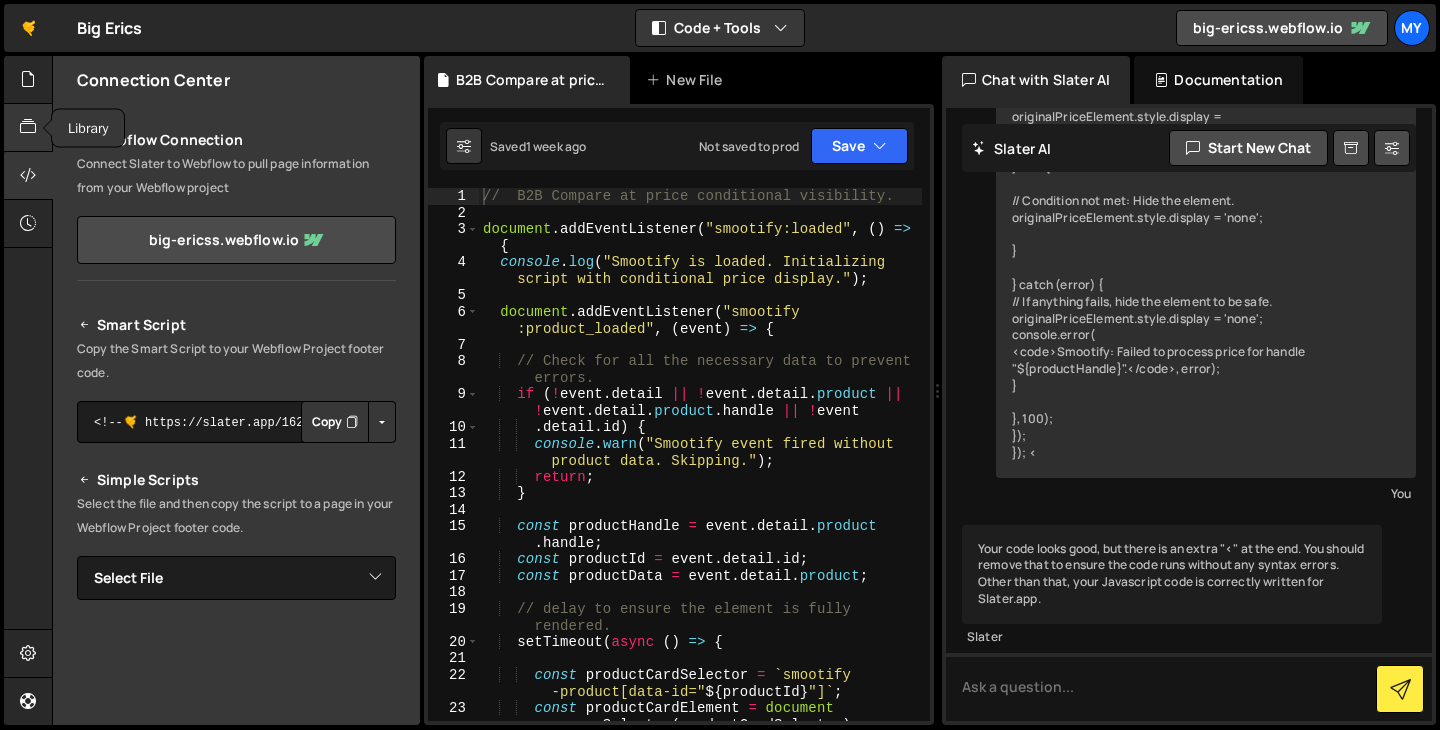 click at bounding box center (28, 127) 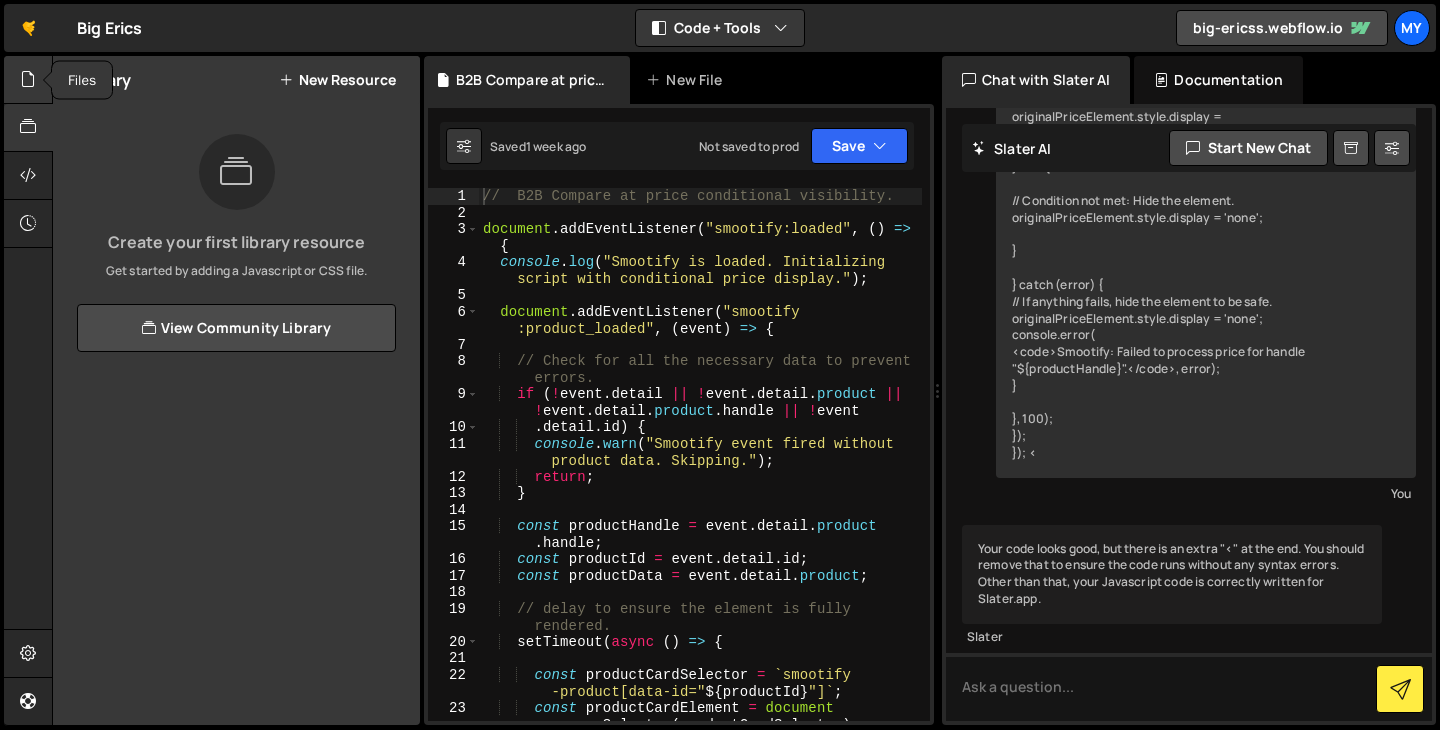 click at bounding box center [28, 79] 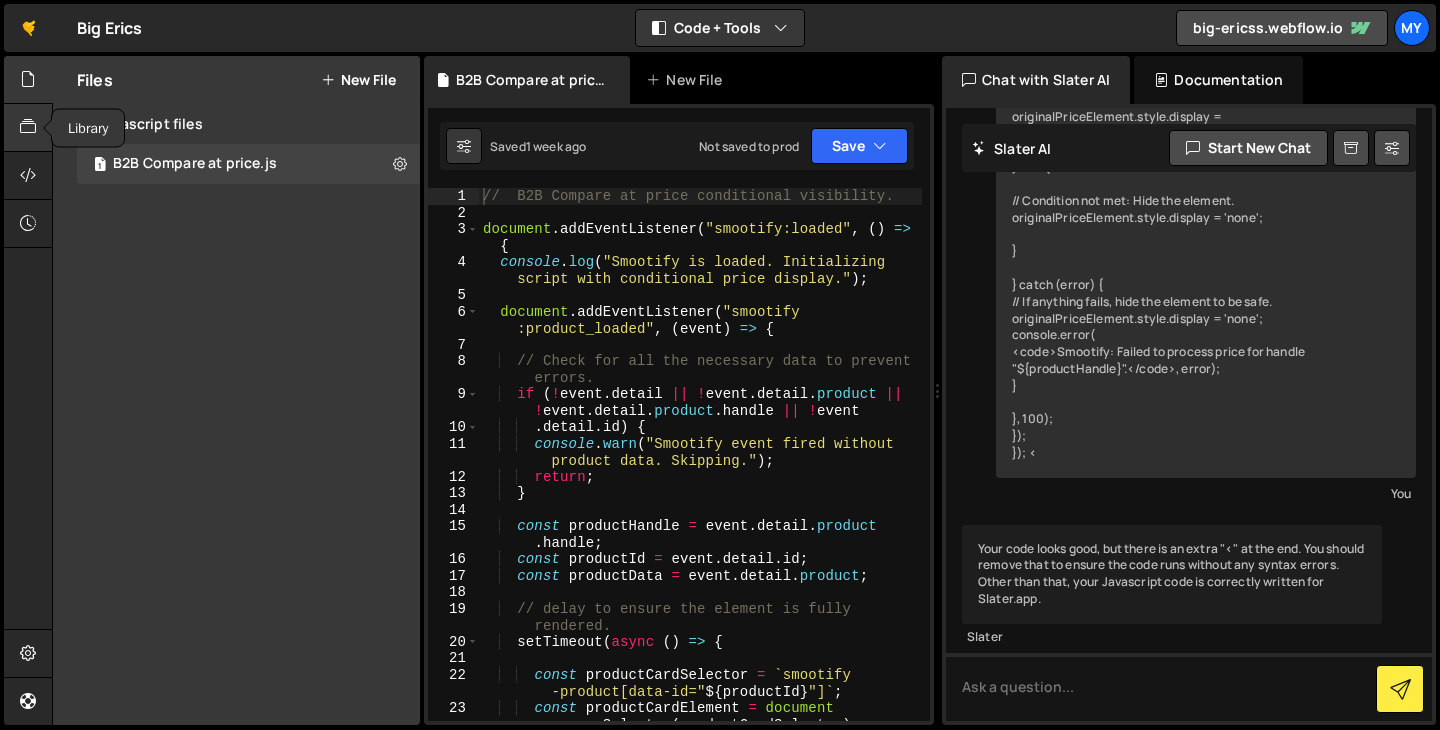 click at bounding box center [28, 128] 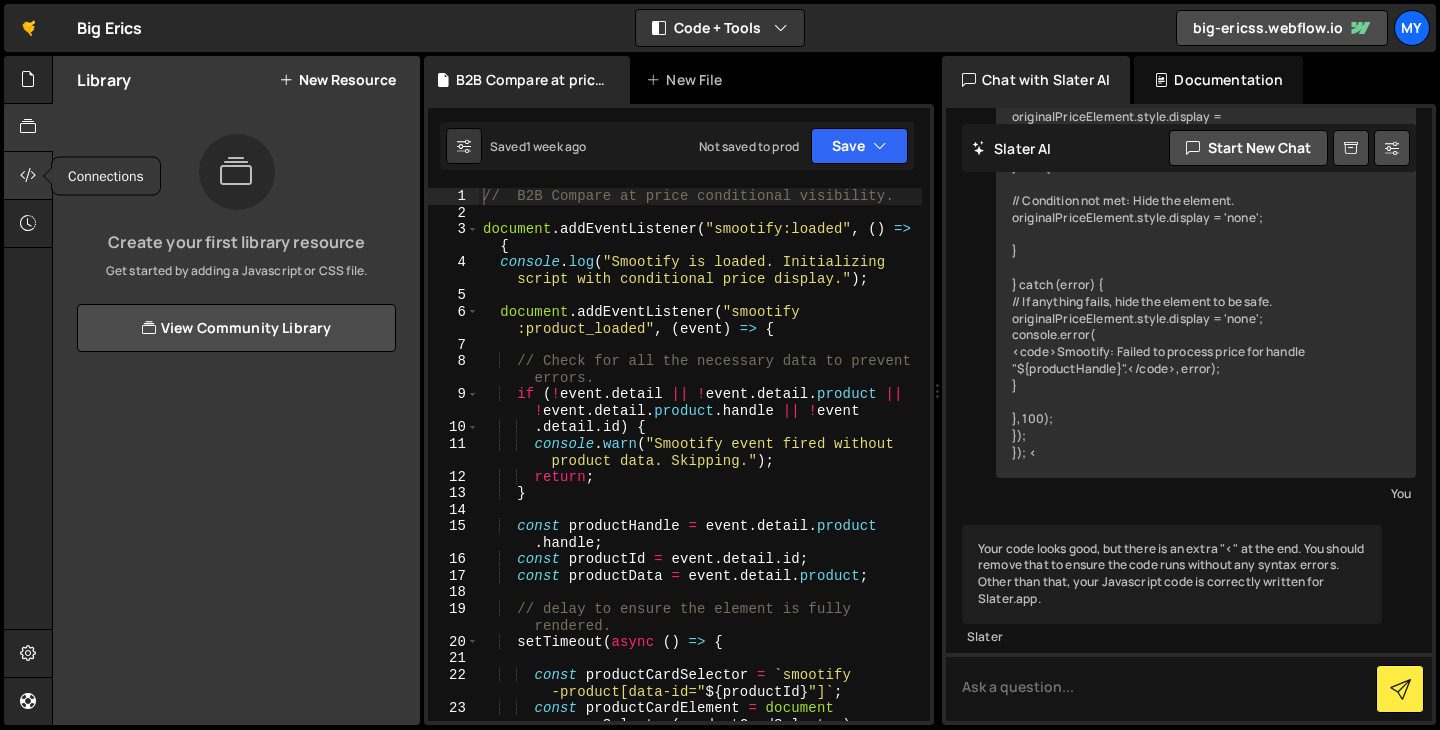 click at bounding box center [28, 175] 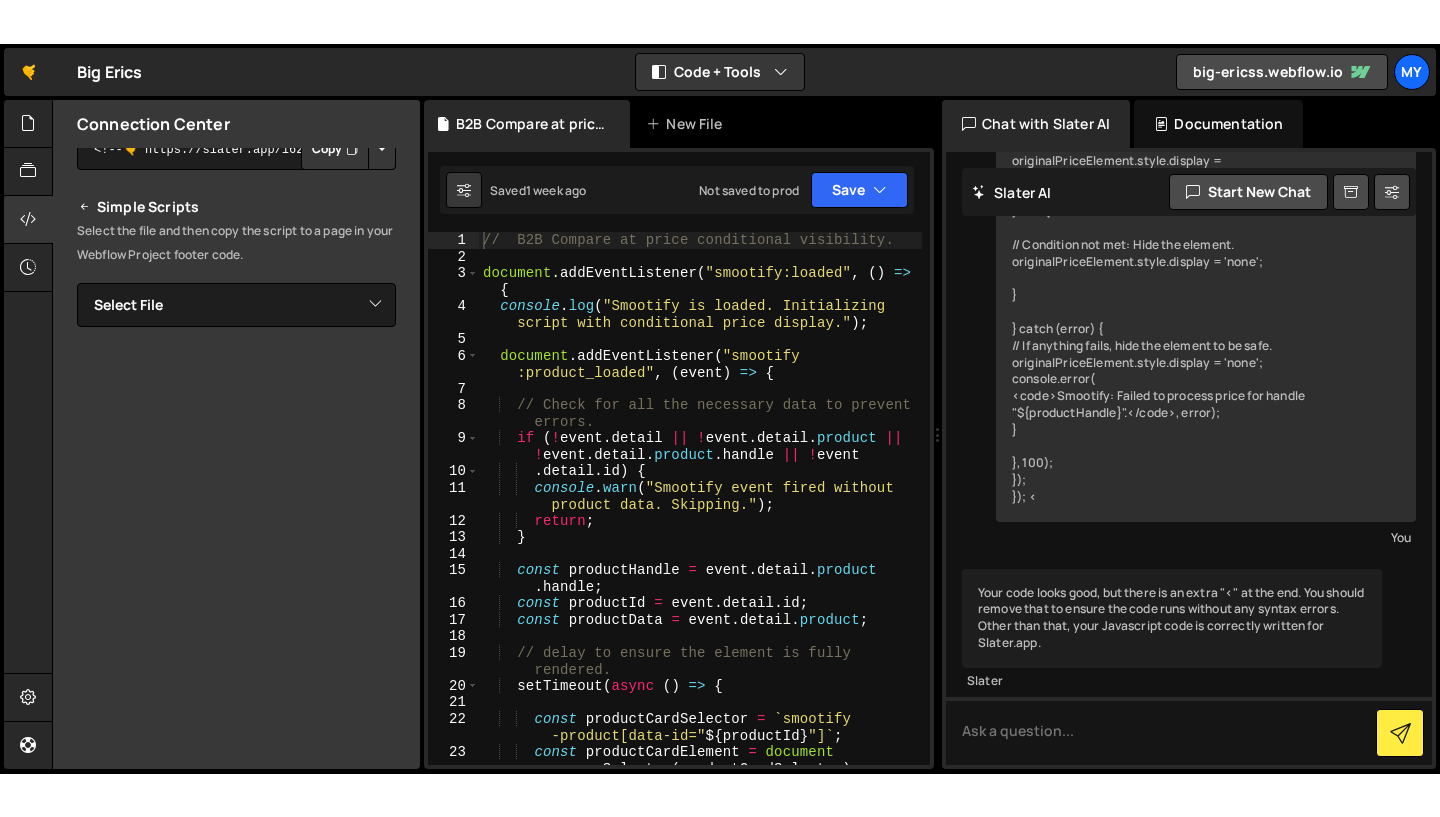 scroll, scrollTop: 50, scrollLeft: 0, axis: vertical 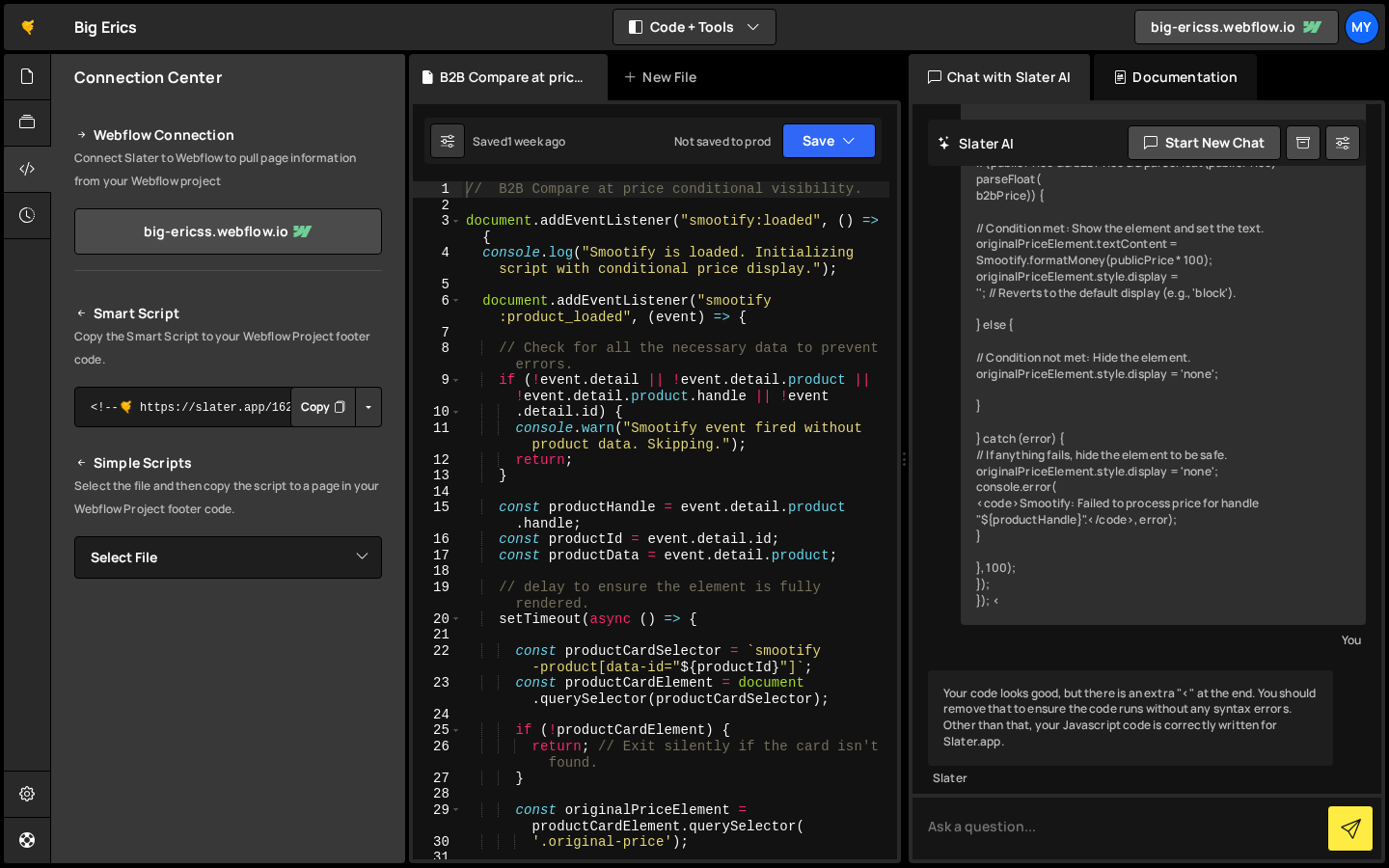click at bounding box center [694, 434] 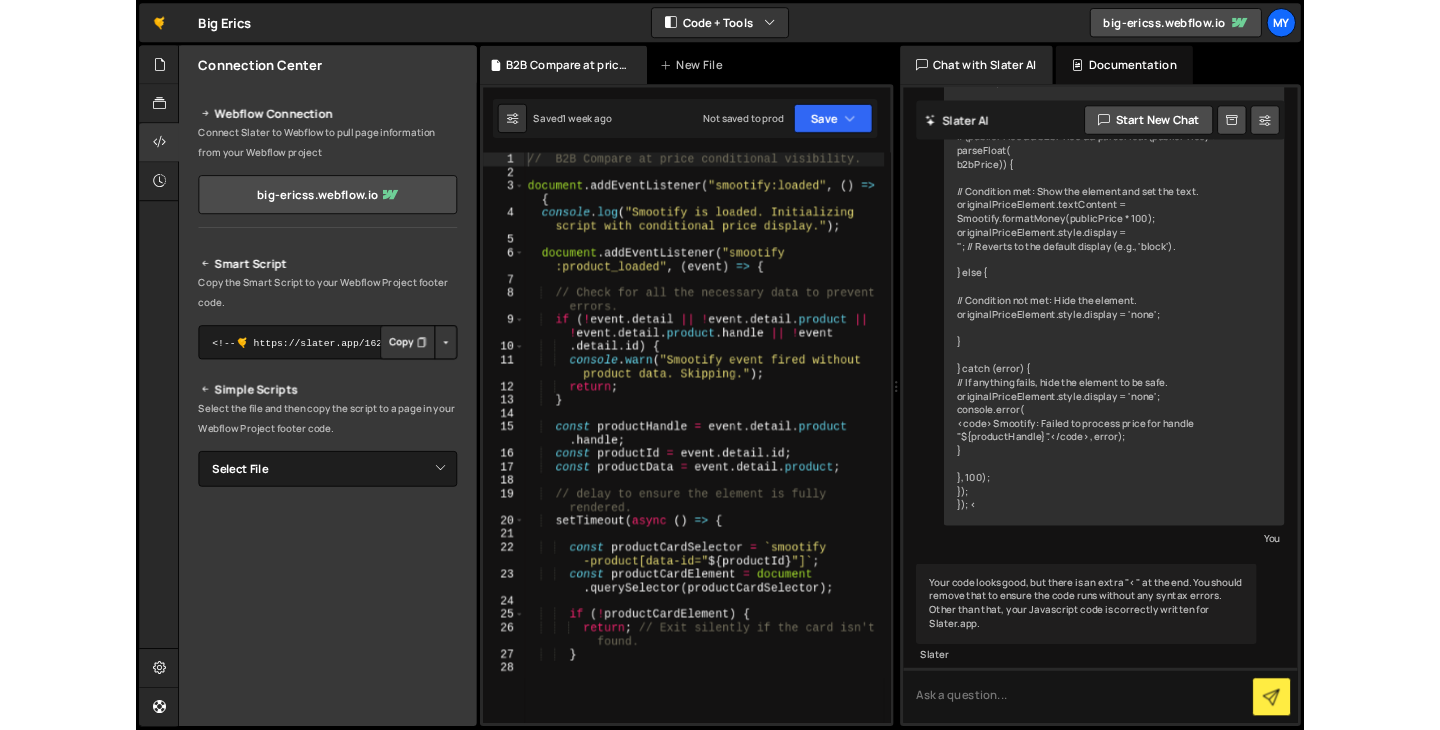 scroll, scrollTop: 1581, scrollLeft: 0, axis: vertical 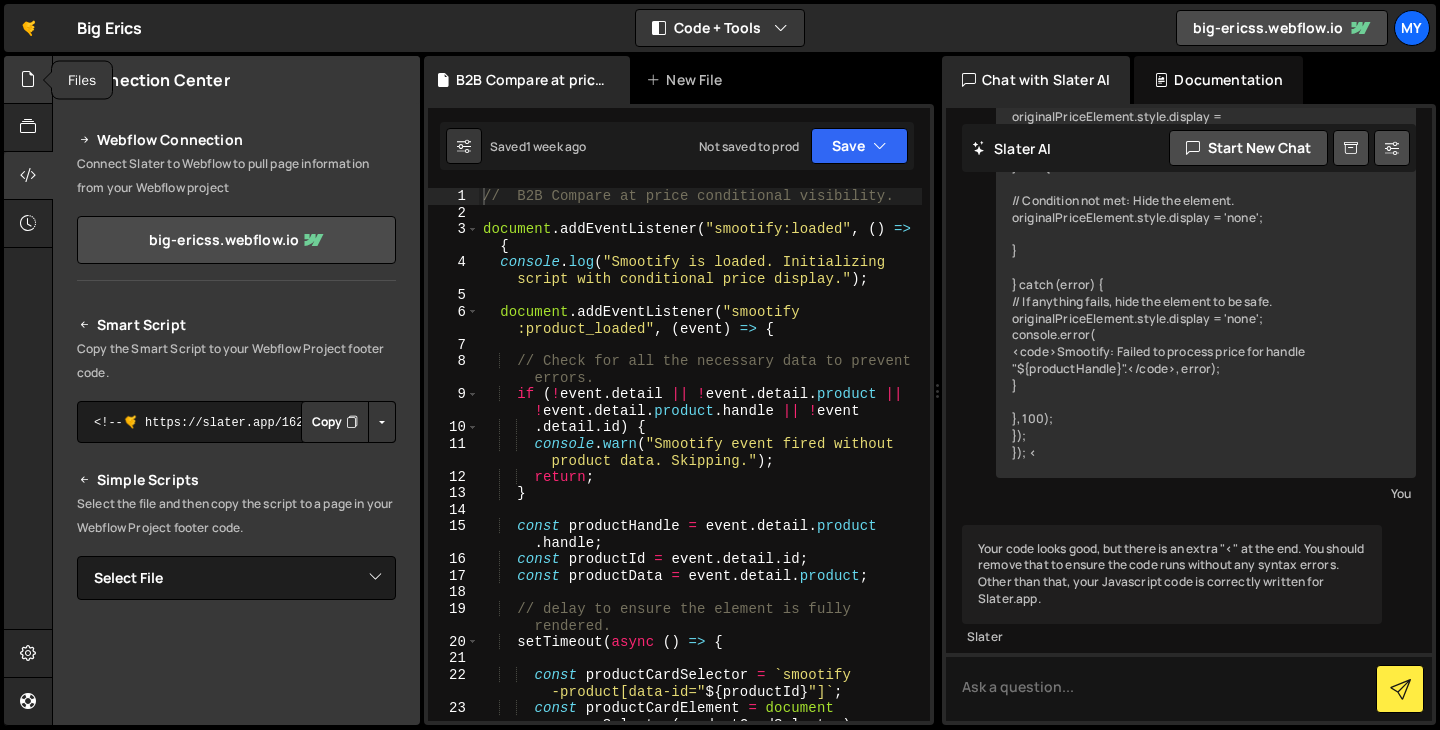 click at bounding box center [28, 80] 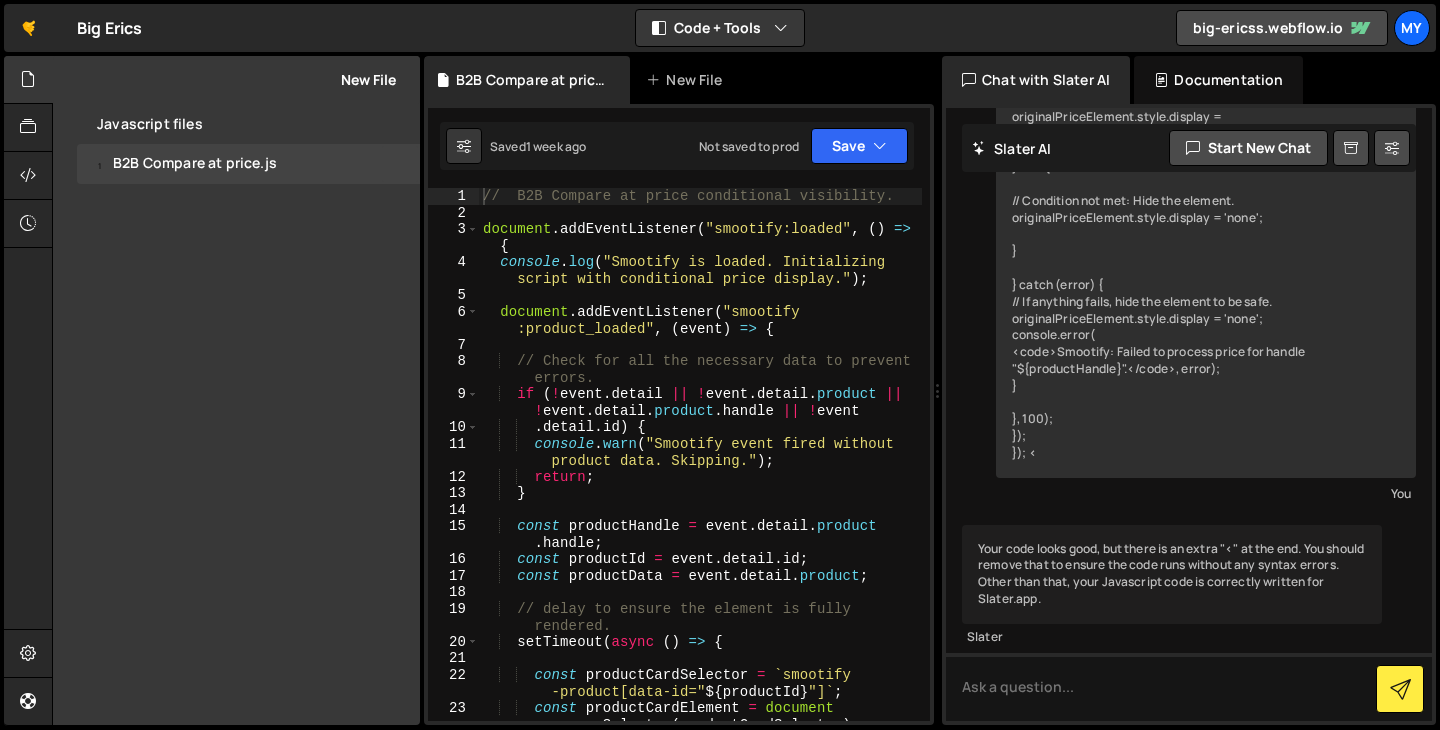 click on "New File" at bounding box center [358, 80] 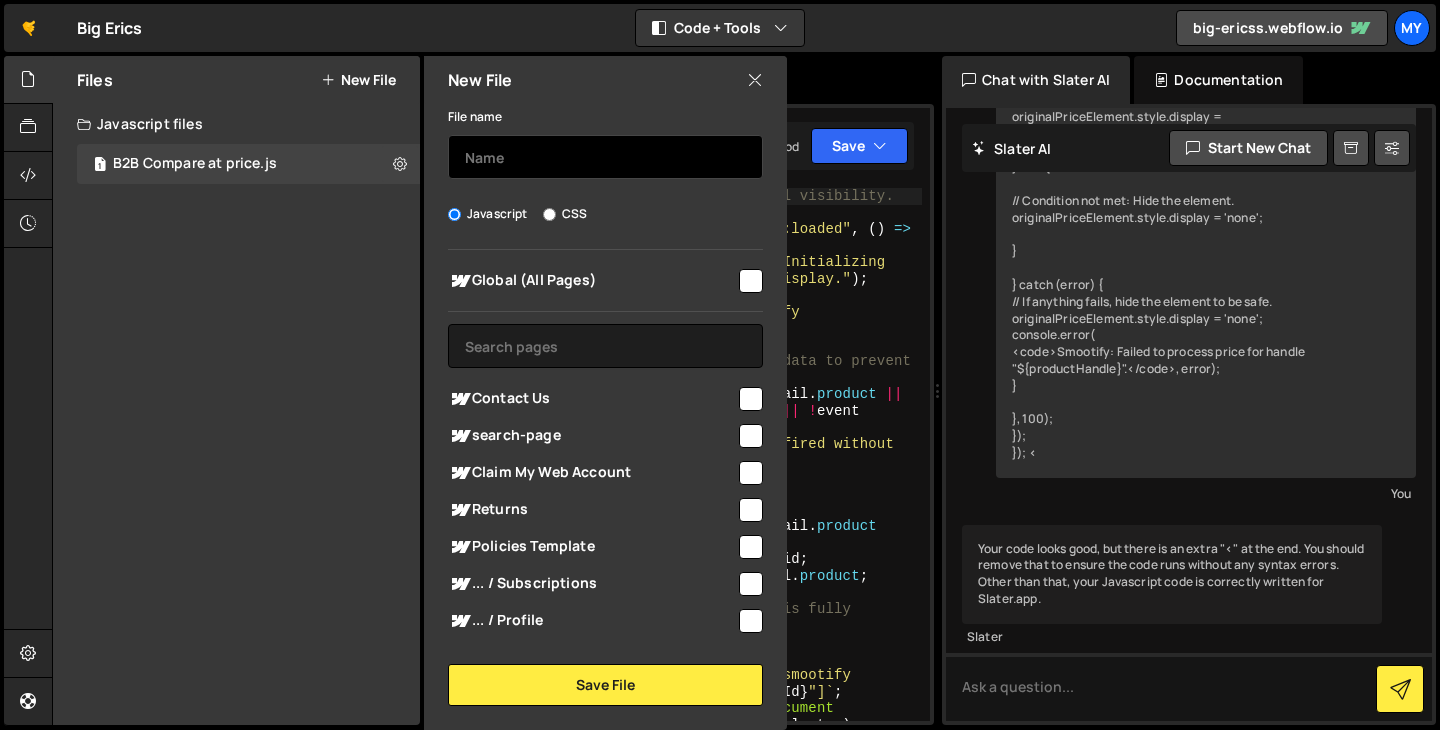 click at bounding box center [605, 157] 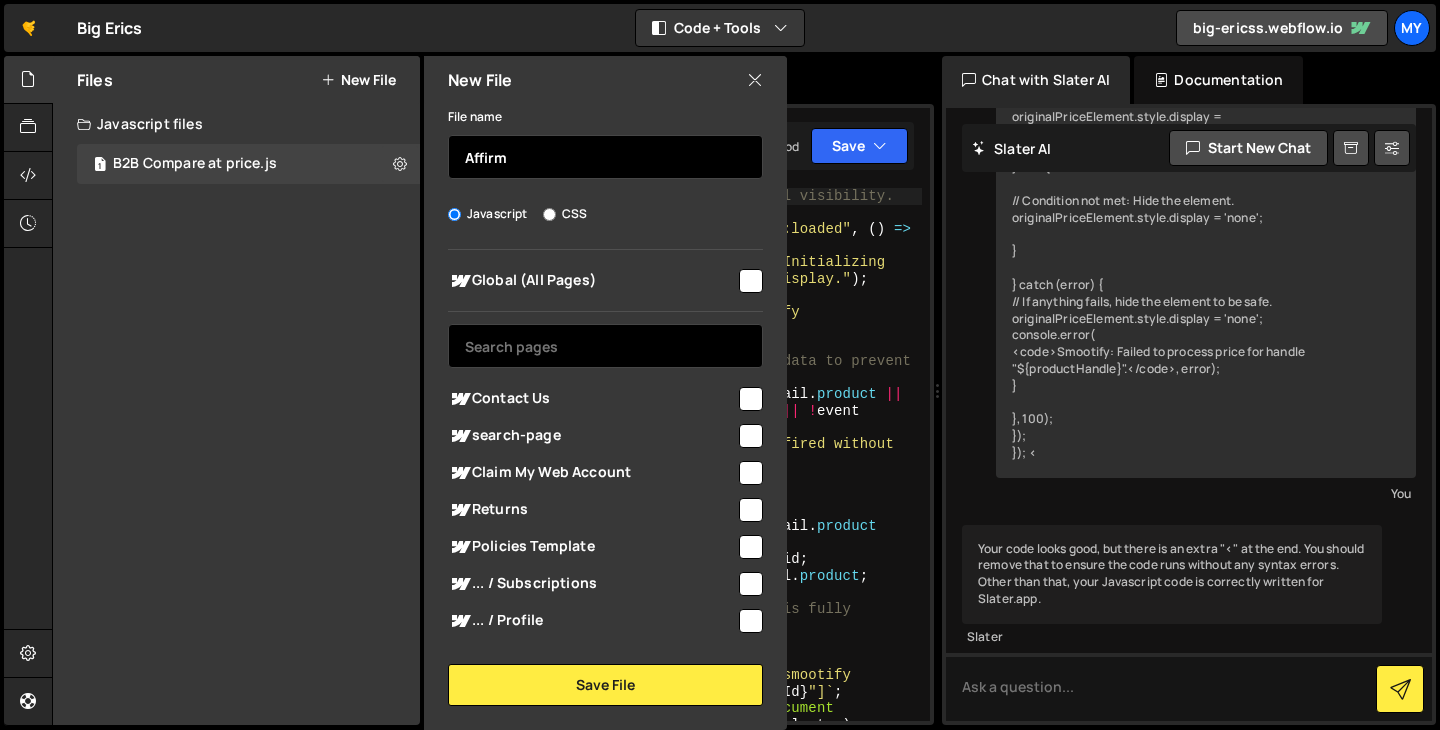 type on "Affirm" 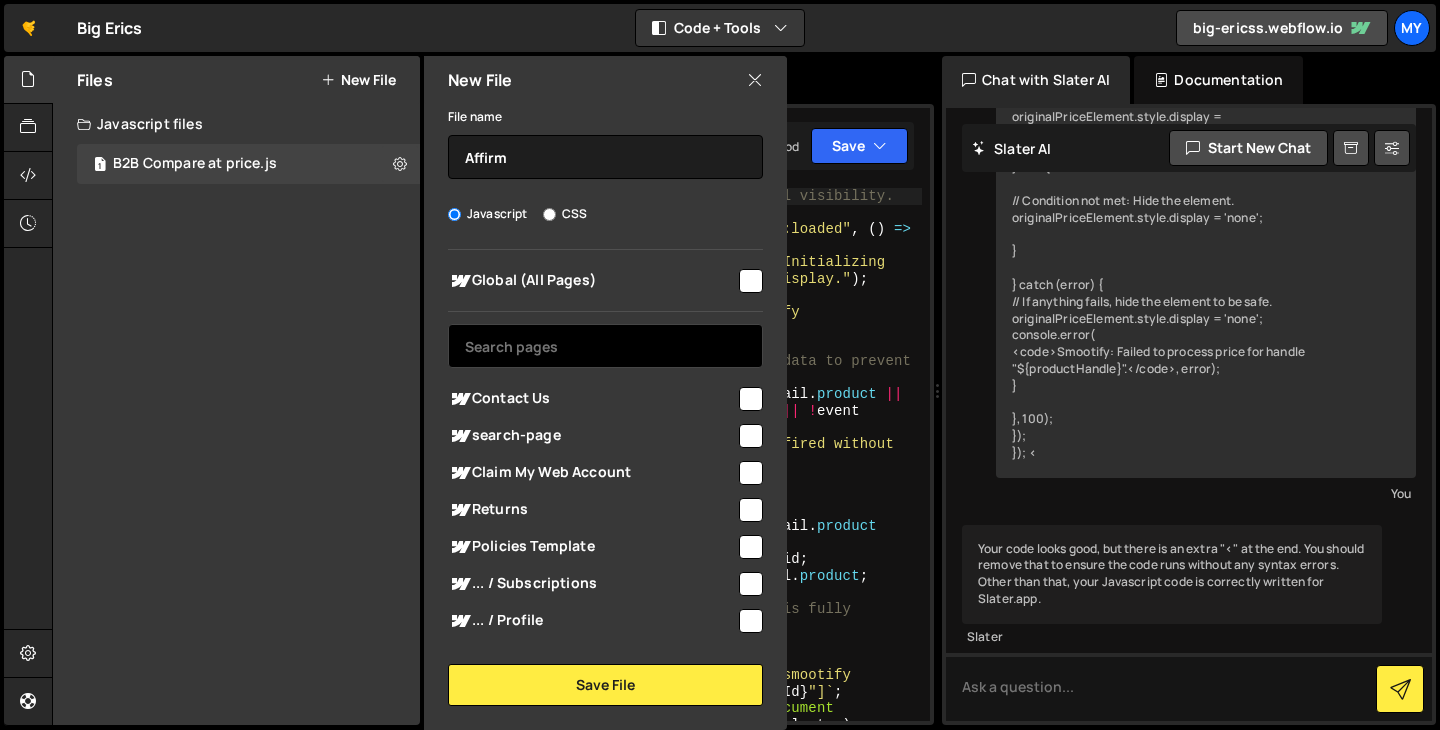 click at bounding box center (605, 346) 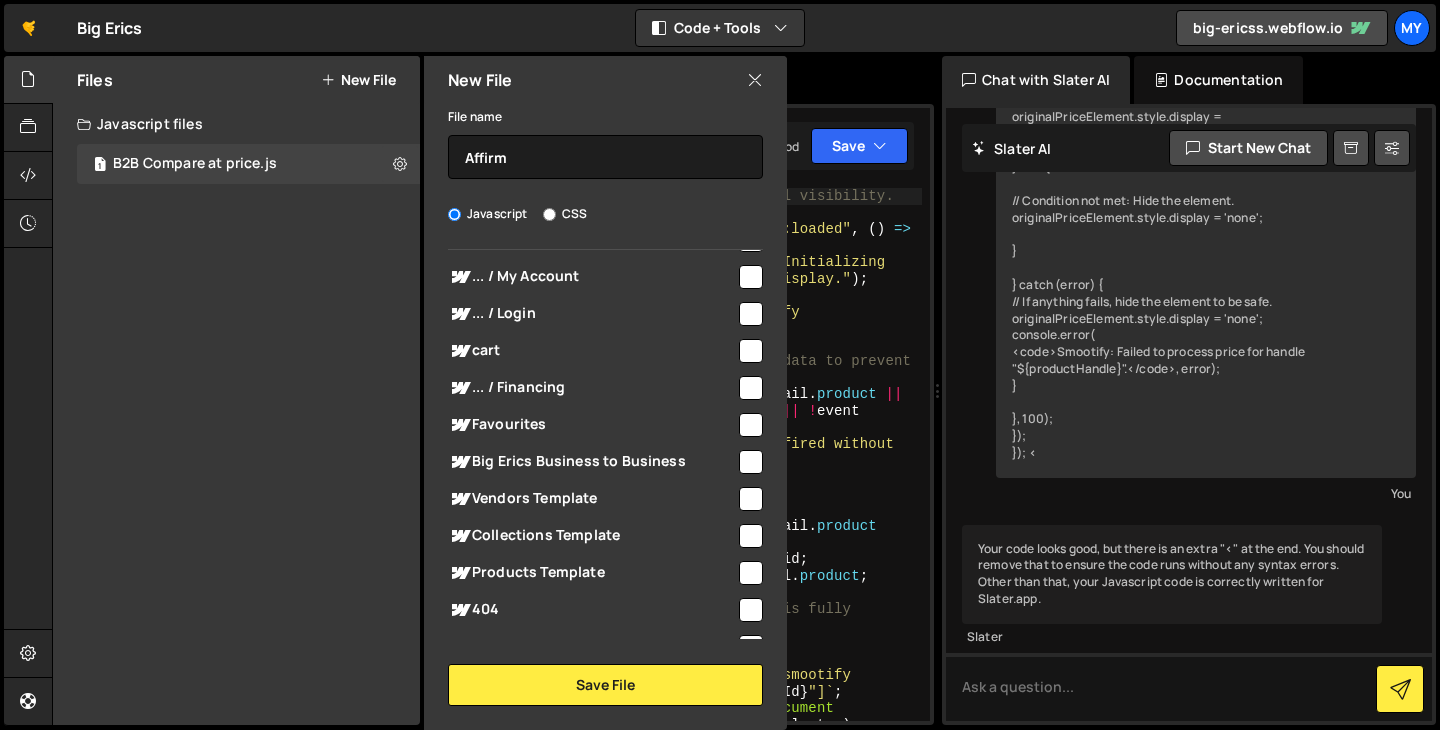 scroll, scrollTop: 843, scrollLeft: 0, axis: vertical 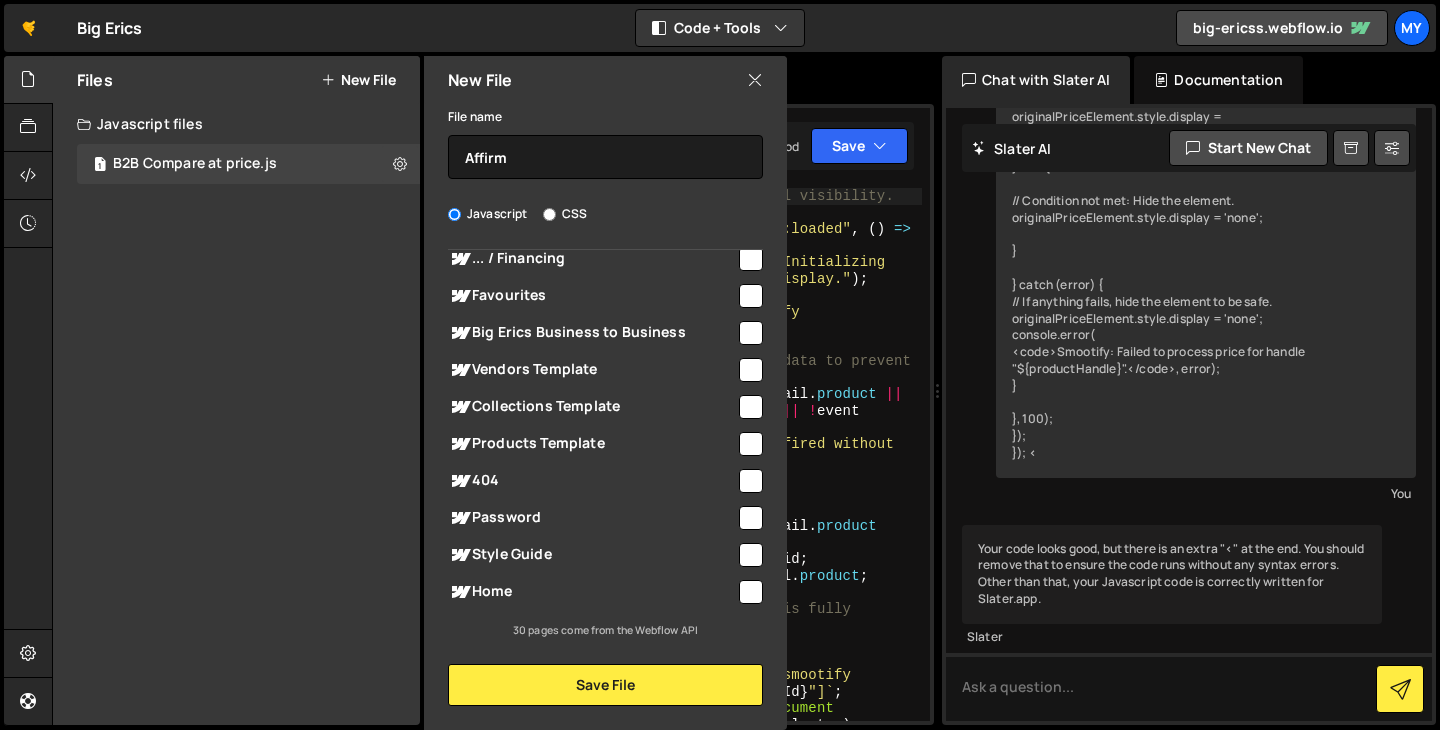 click at bounding box center (751, 444) 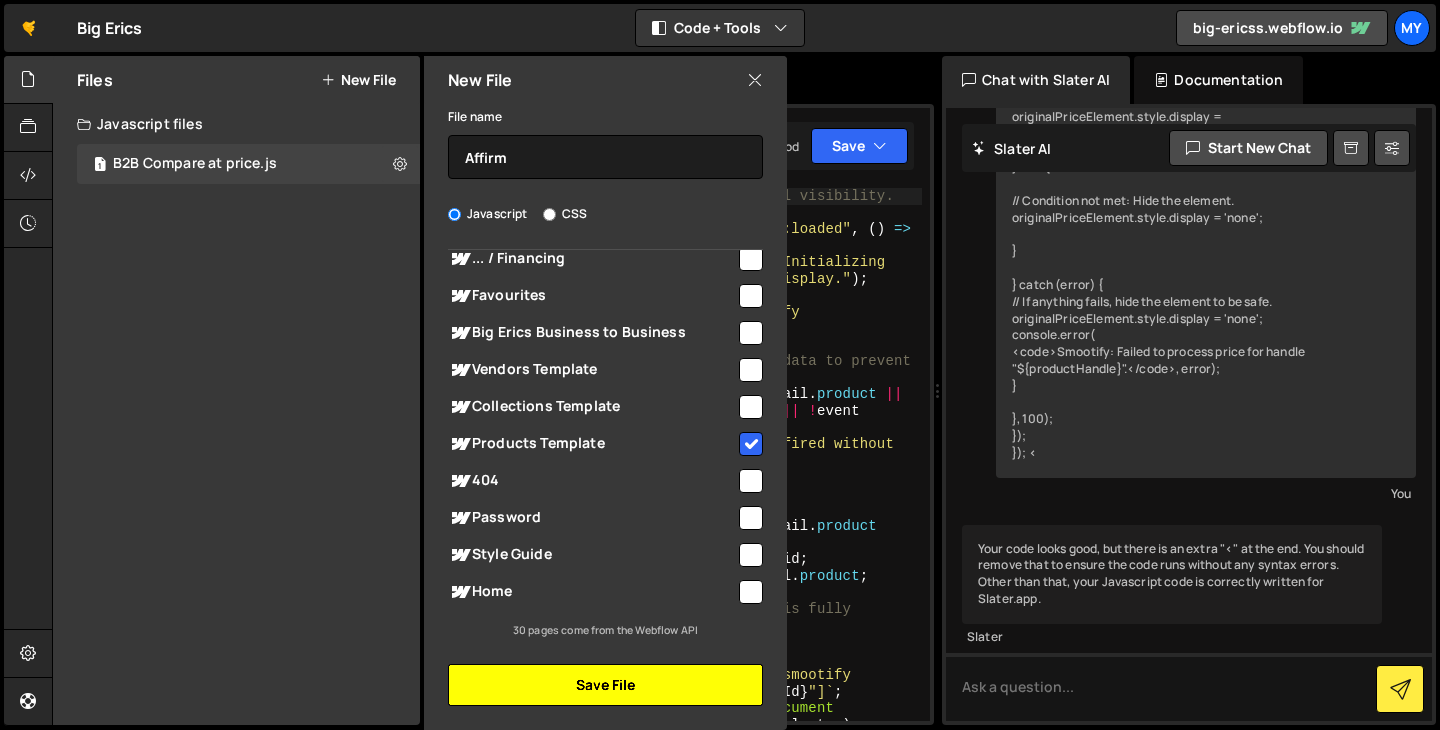 click on "Save File" at bounding box center (605, 685) 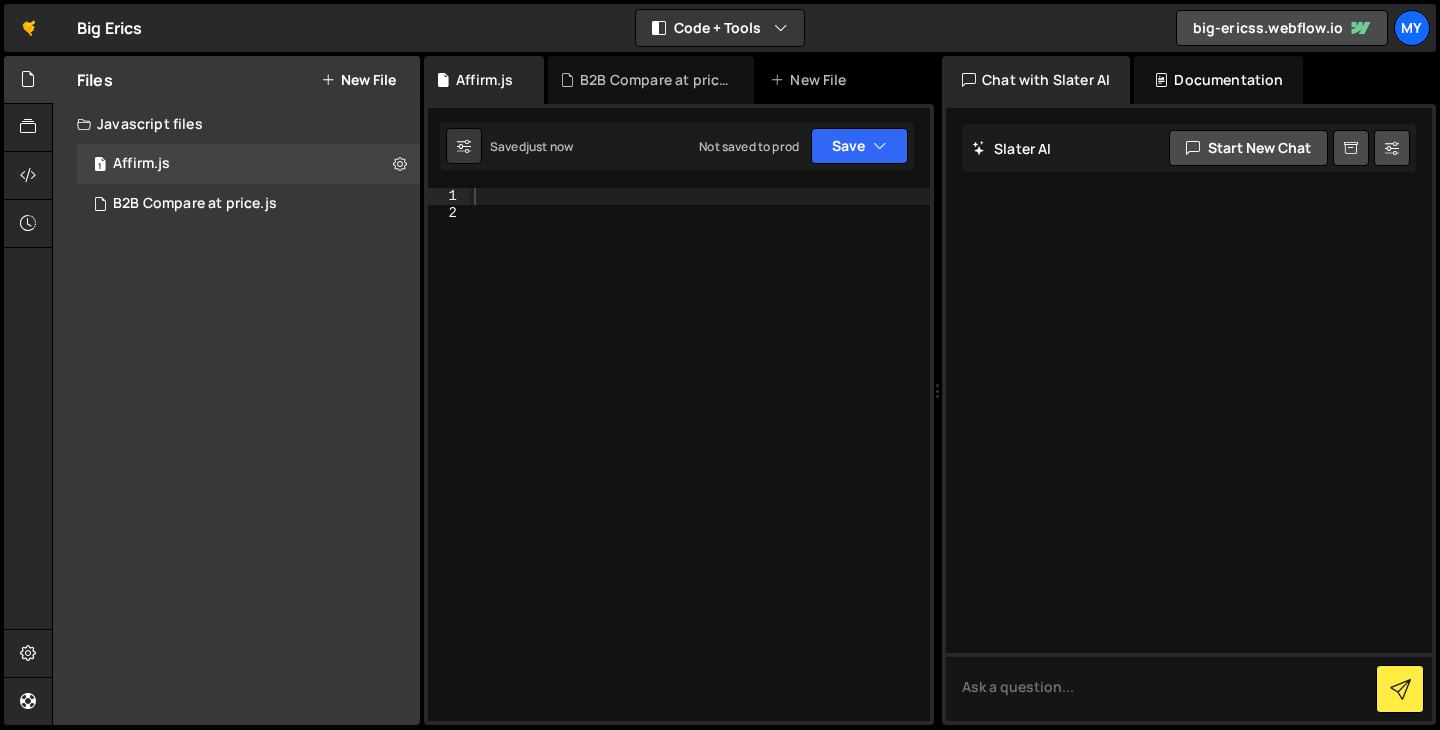 scroll, scrollTop: 0, scrollLeft: 0, axis: both 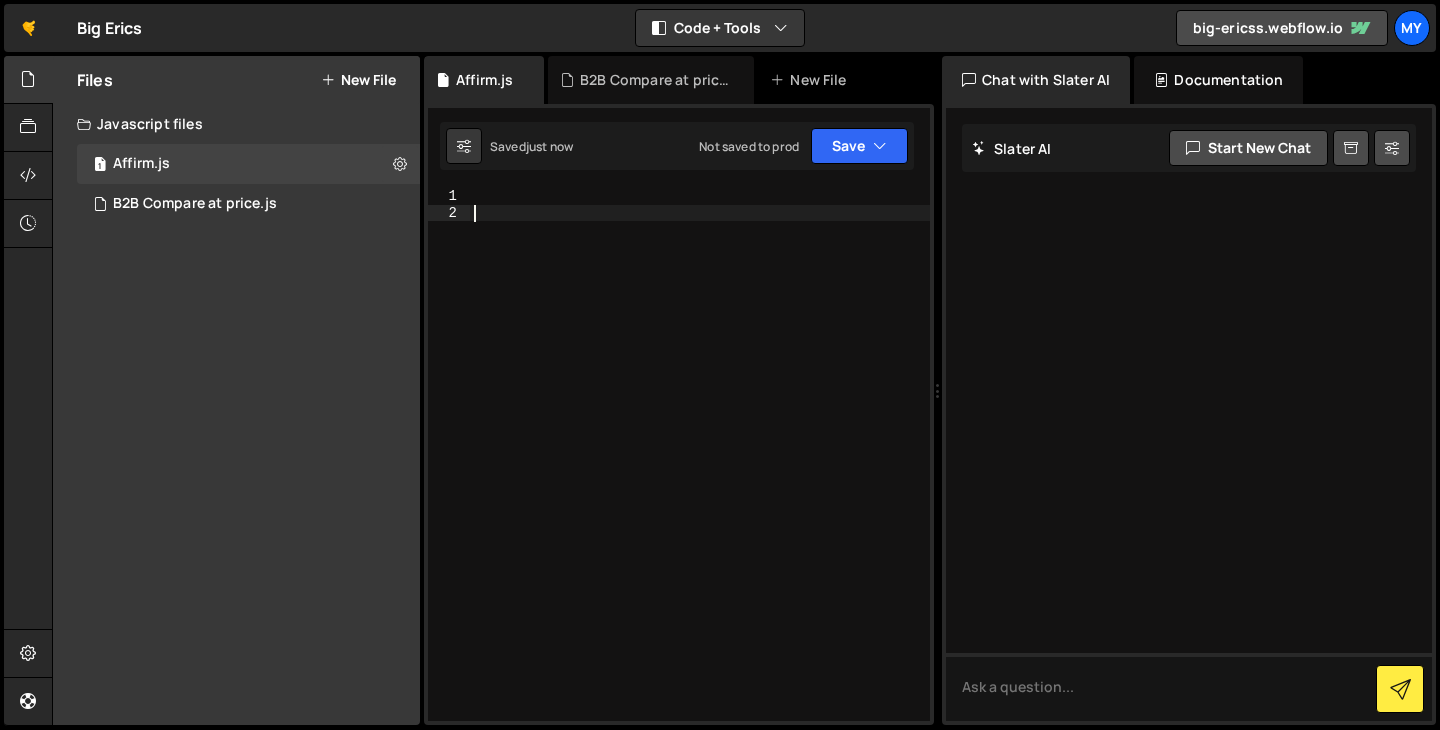 click at bounding box center (700, 471) 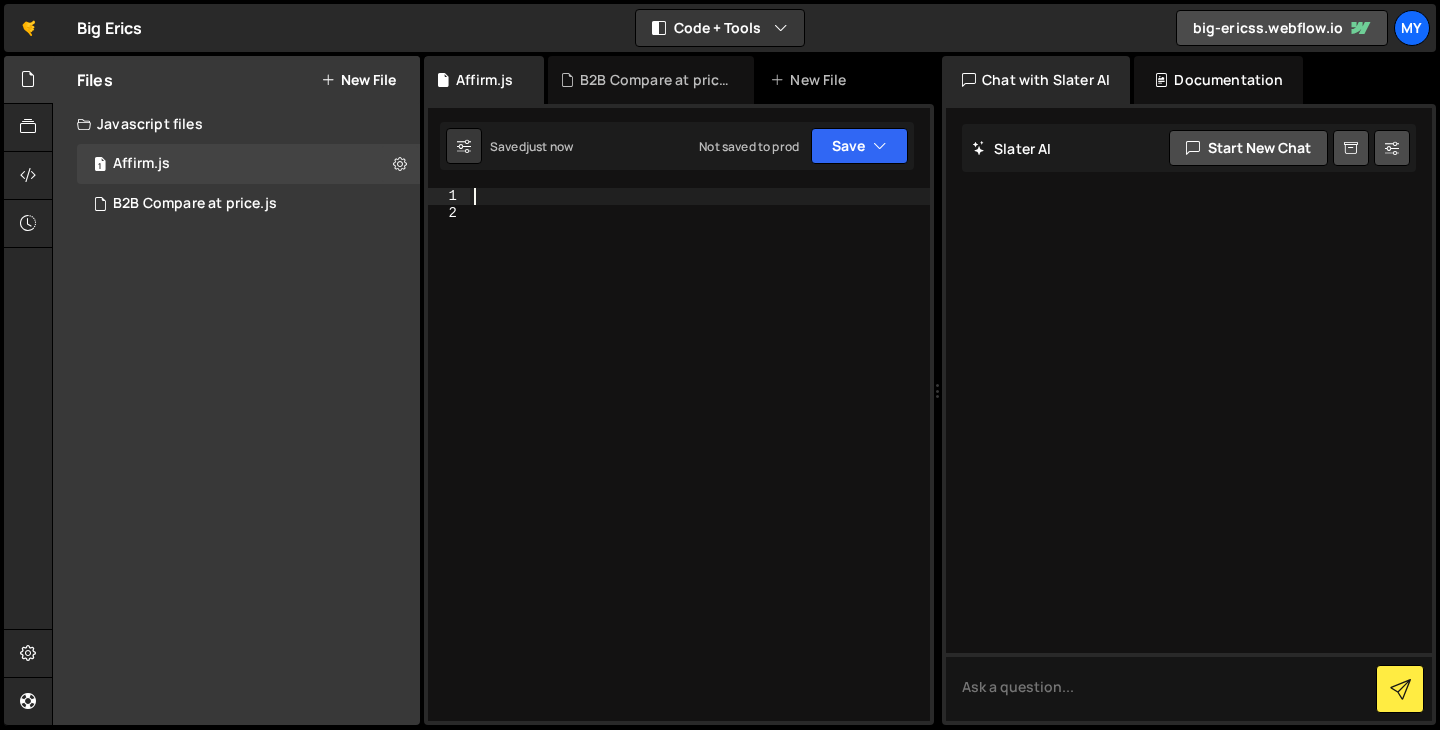 paste on "</script>" 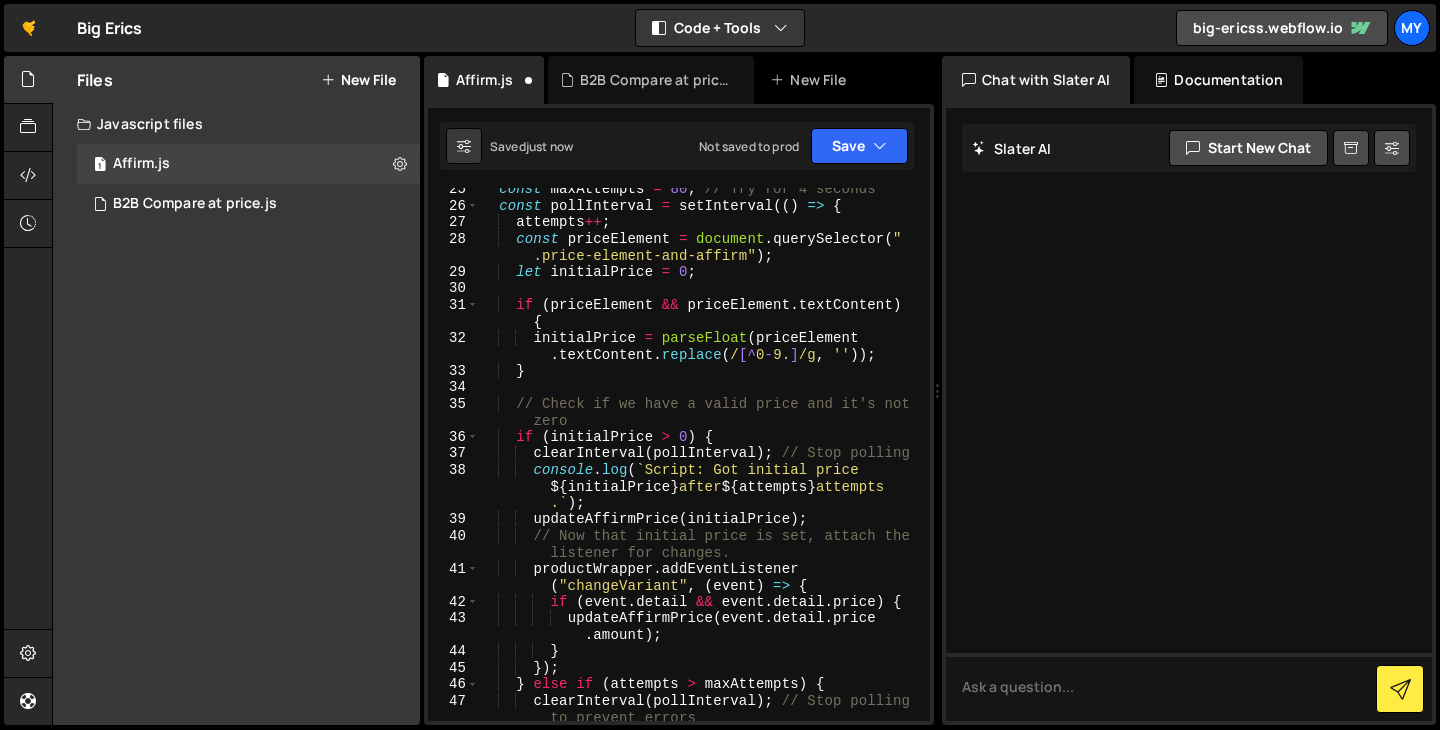 scroll, scrollTop: 0, scrollLeft: 0, axis: both 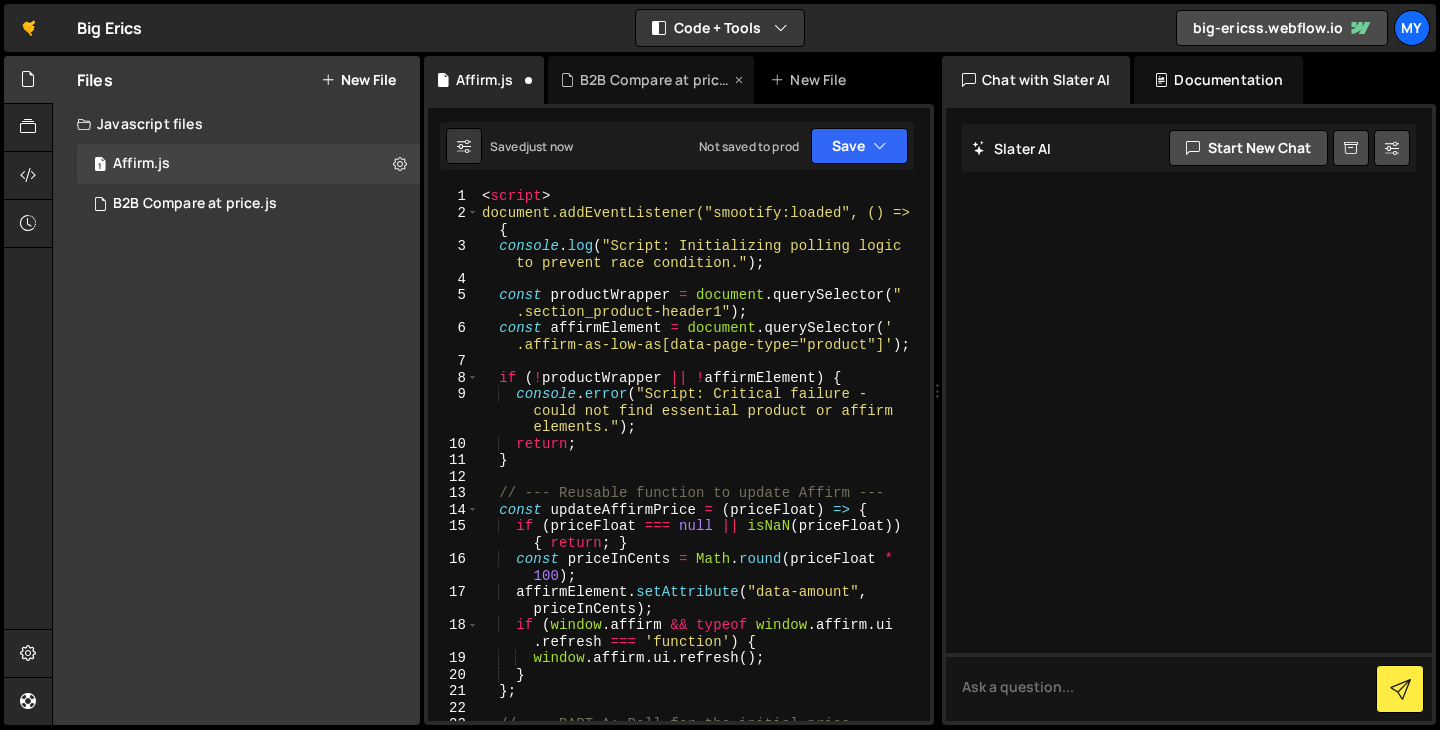 click at bounding box center [739, 80] 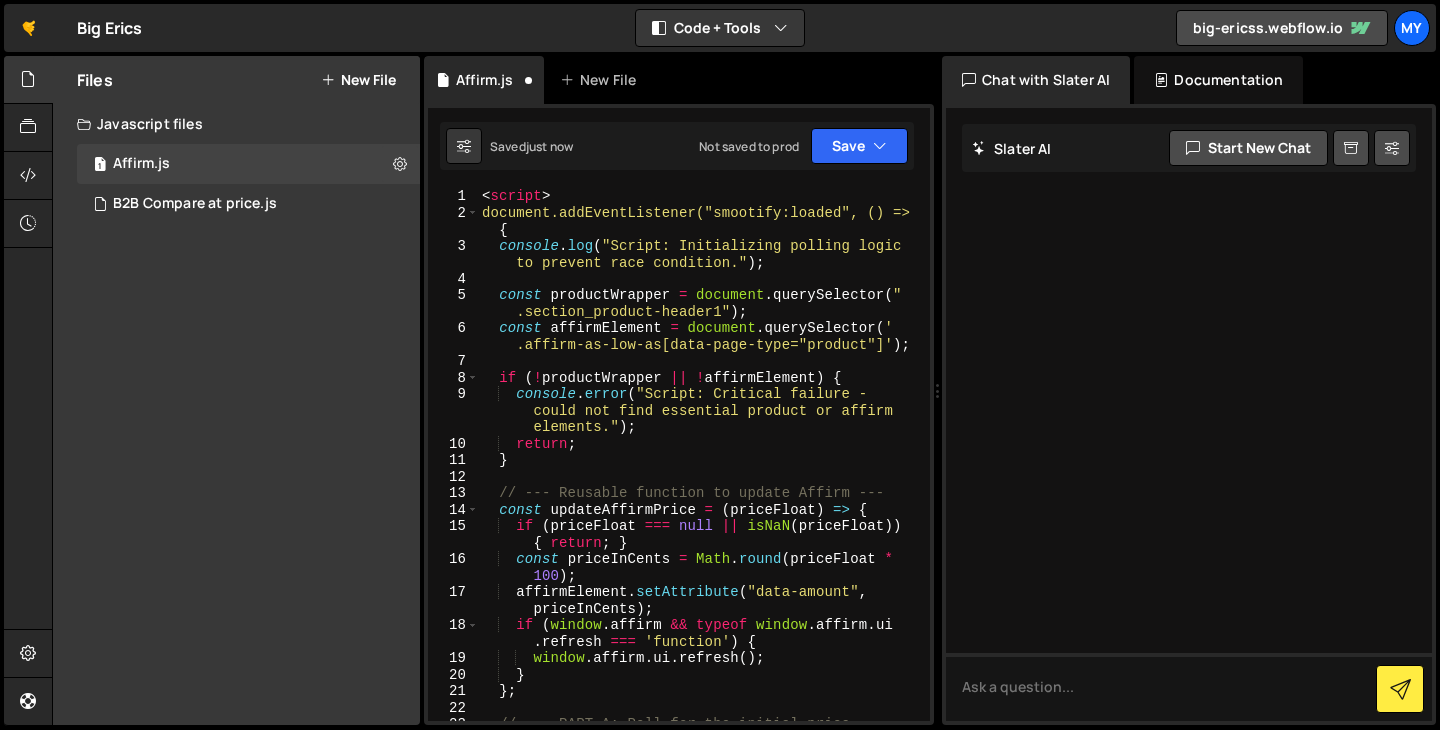 type on "}" 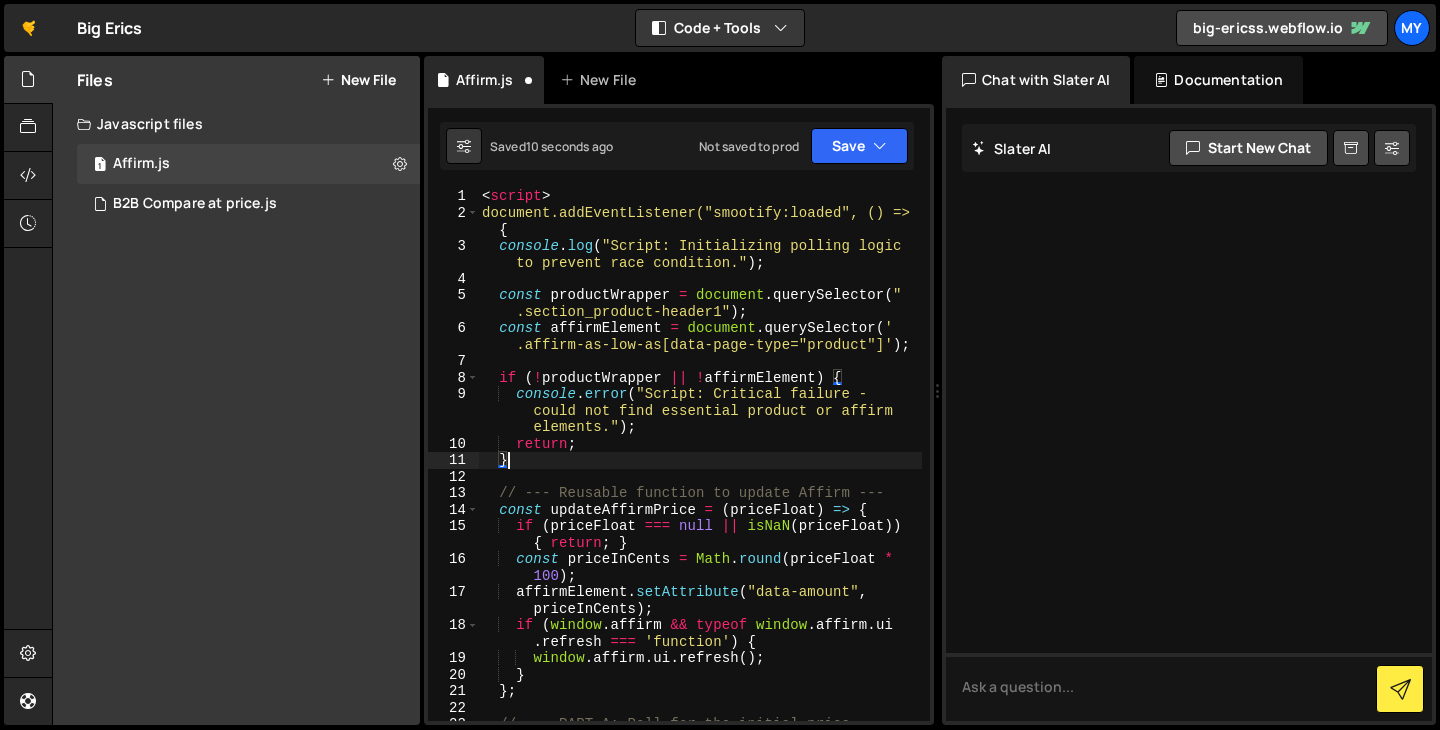 click on "Files
New File
Javascript files
1
Affirm.js
0
1
B2B Compare at price.js
0
CSS files
Copy share link
Edit File Settings
Edit External Scripts
Delete File
New File
File name" at bounding box center (236, 390) 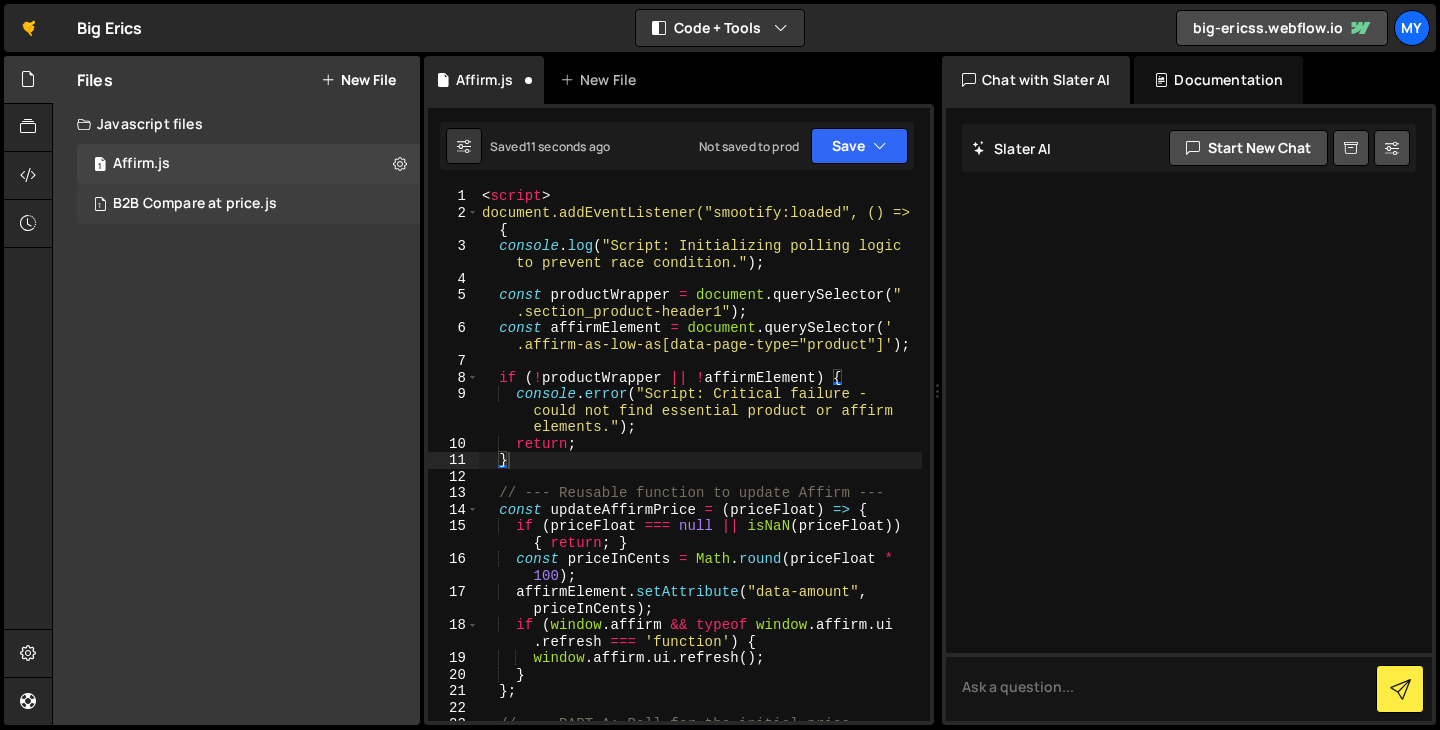 click on "B2B Compare at price.js" at bounding box center (195, 204) 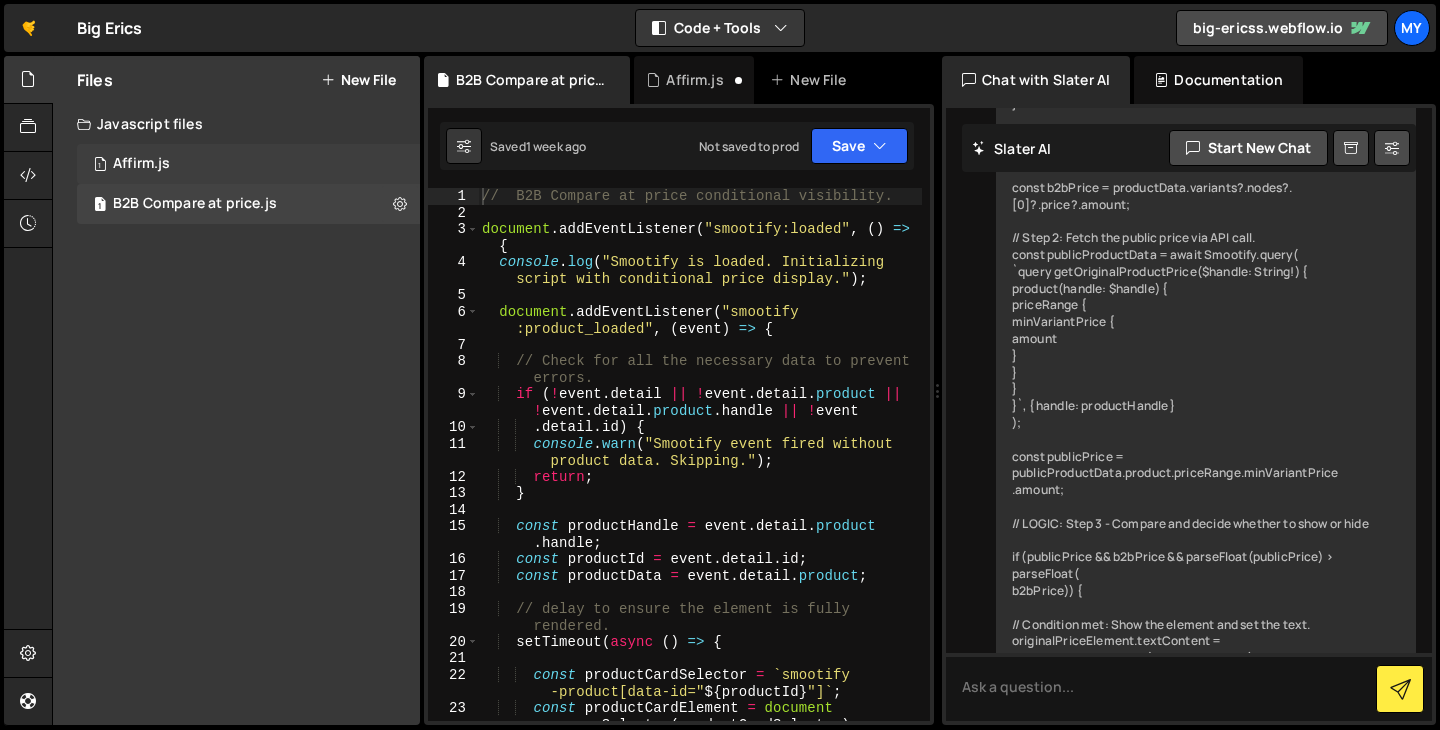 scroll, scrollTop: 1581, scrollLeft: 0, axis: vertical 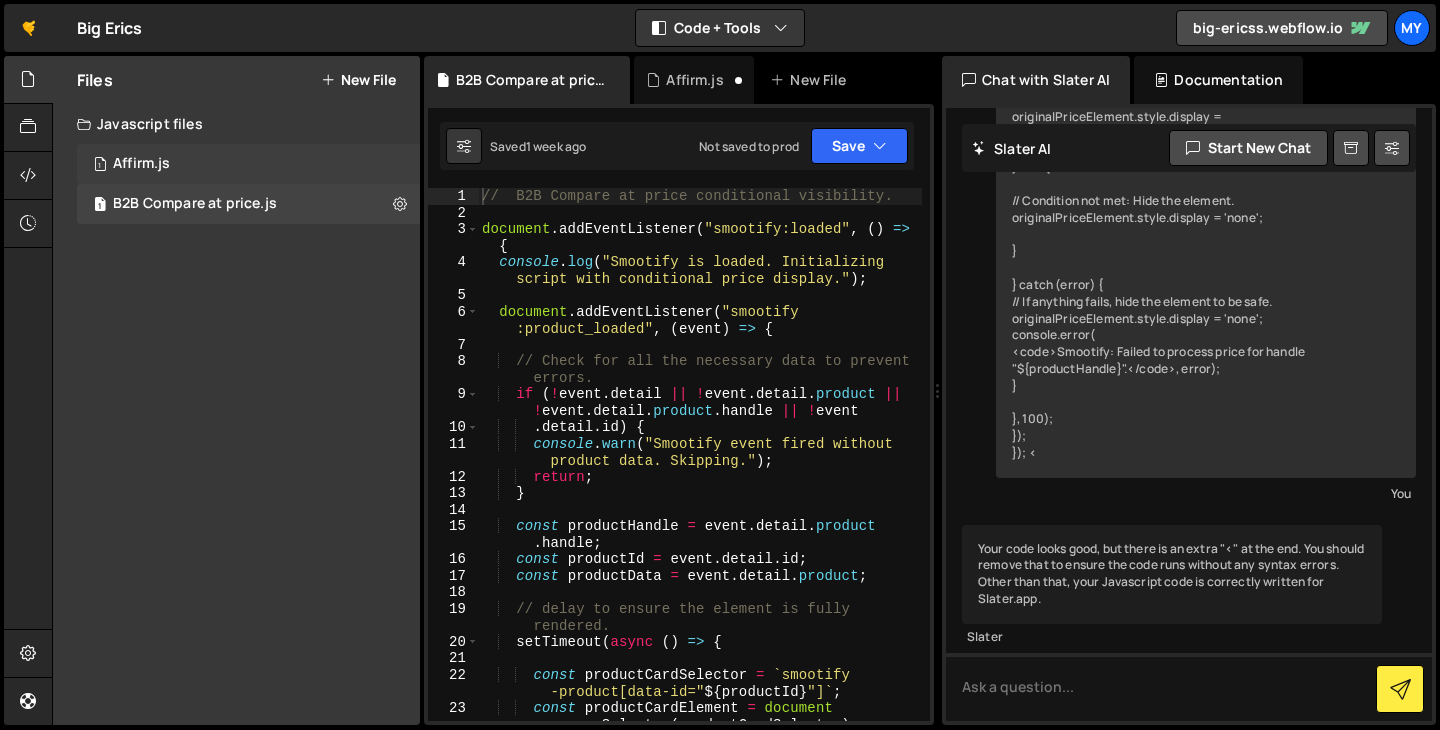 click on "1
Affirm.js
0" at bounding box center [248, 164] 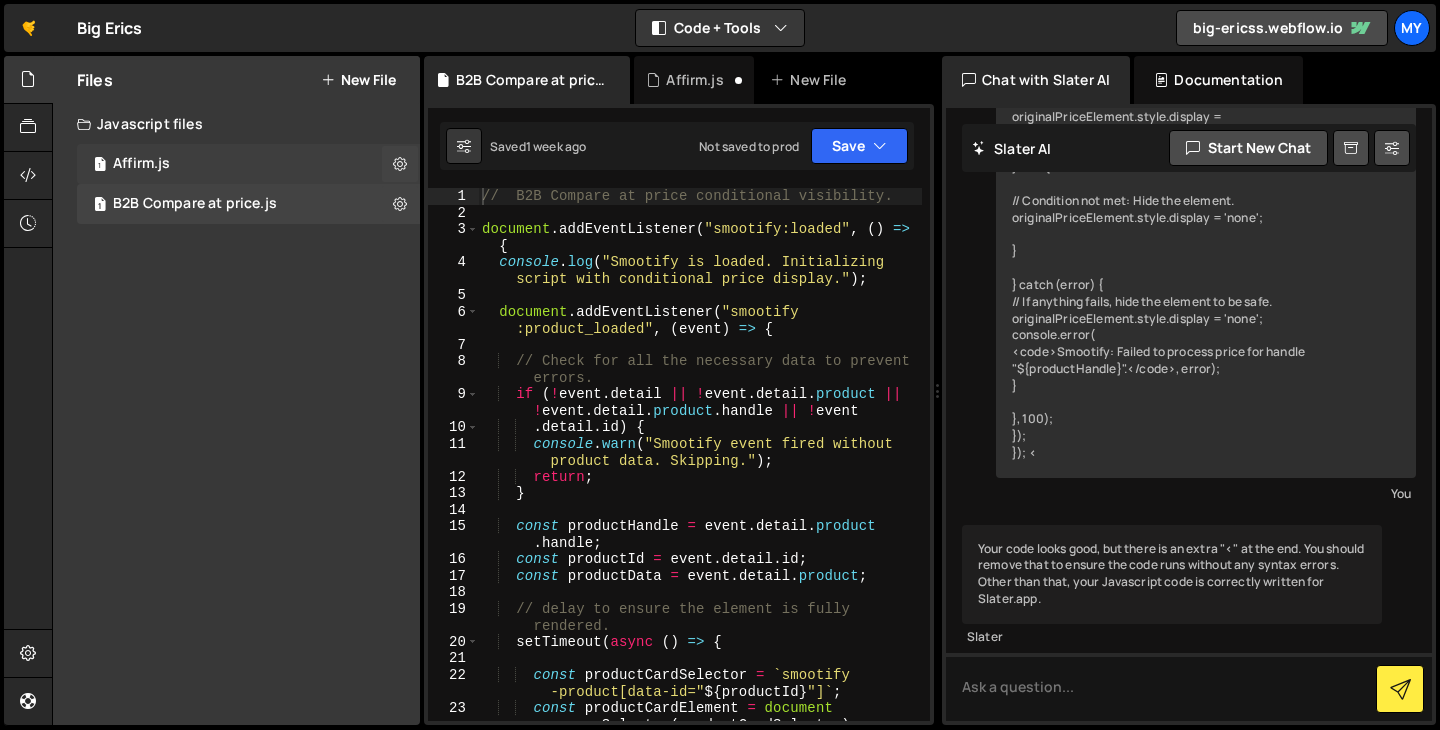 scroll, scrollTop: 0, scrollLeft: 0, axis: both 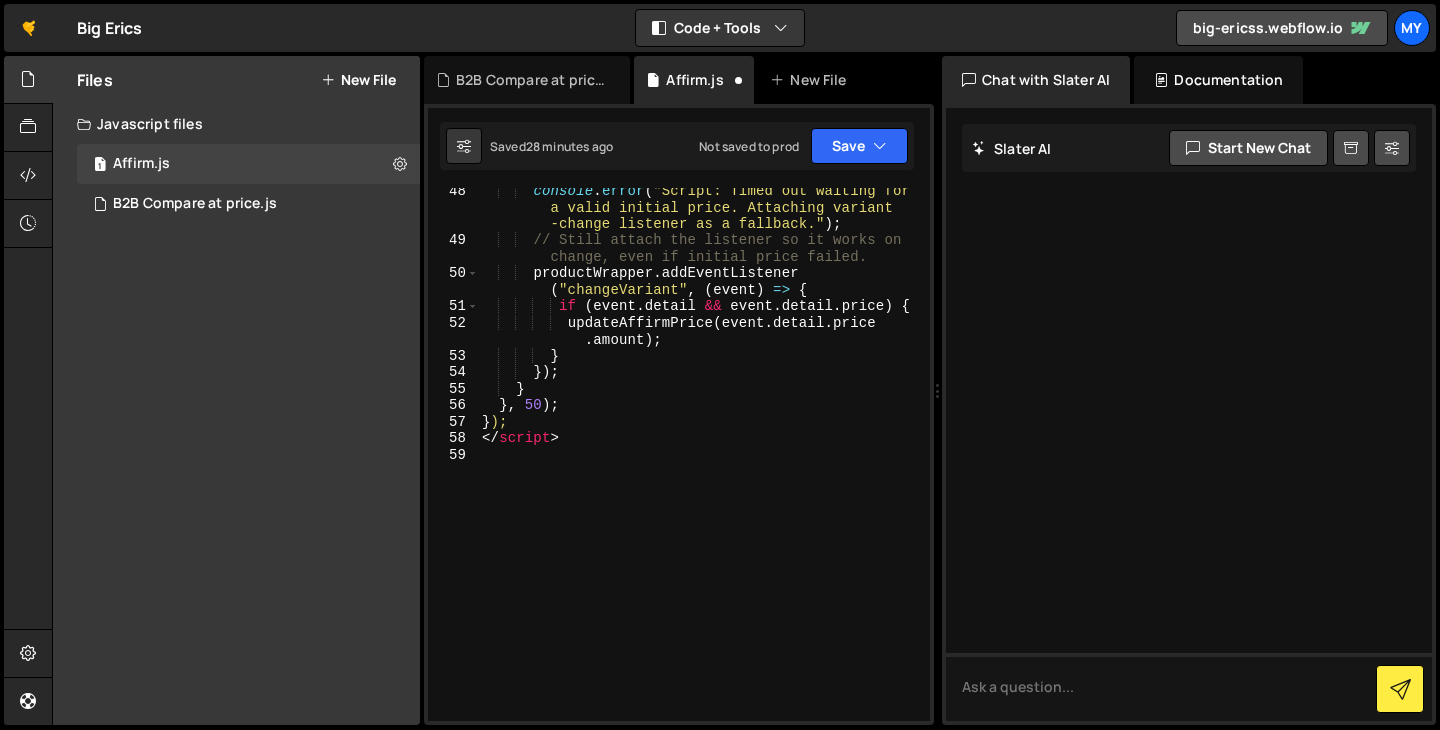 click on "console . error ( "Script: Timed out waiting for           a valid initial price. Attaching variant          -change listener as a fallback." ) ;          // Still attach the listener so it works on           change, even if initial price failed.          productWrapper . addEventListener          ( "changeVariant" ,   ( event )   =>   {               if   ( event . detail   &&   event . detail . price )   {                updateAffirmPrice ( event . detail . price              . amount ) ;             }          }) ;       }    } ,   50 ) ; } ); </ script >" at bounding box center [700, 481] 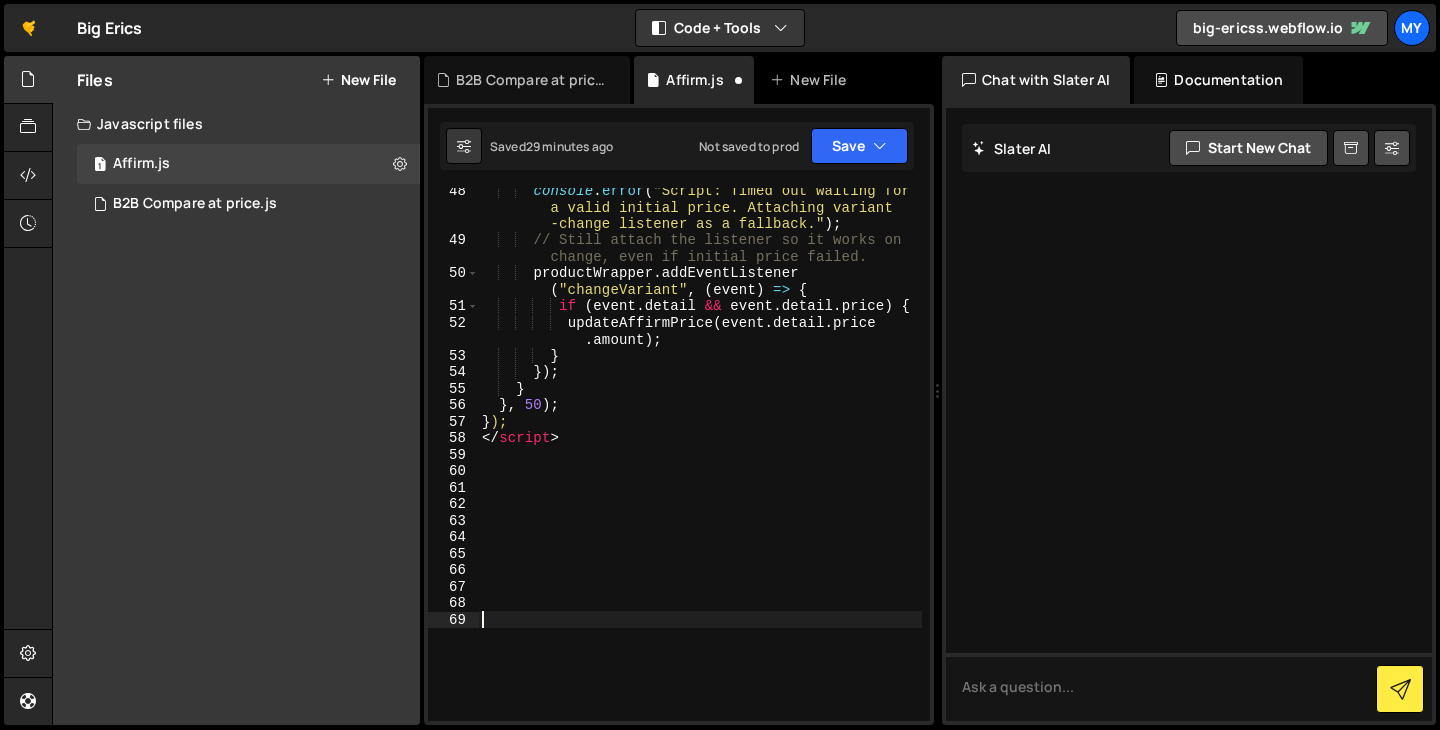 paste on "</script>" 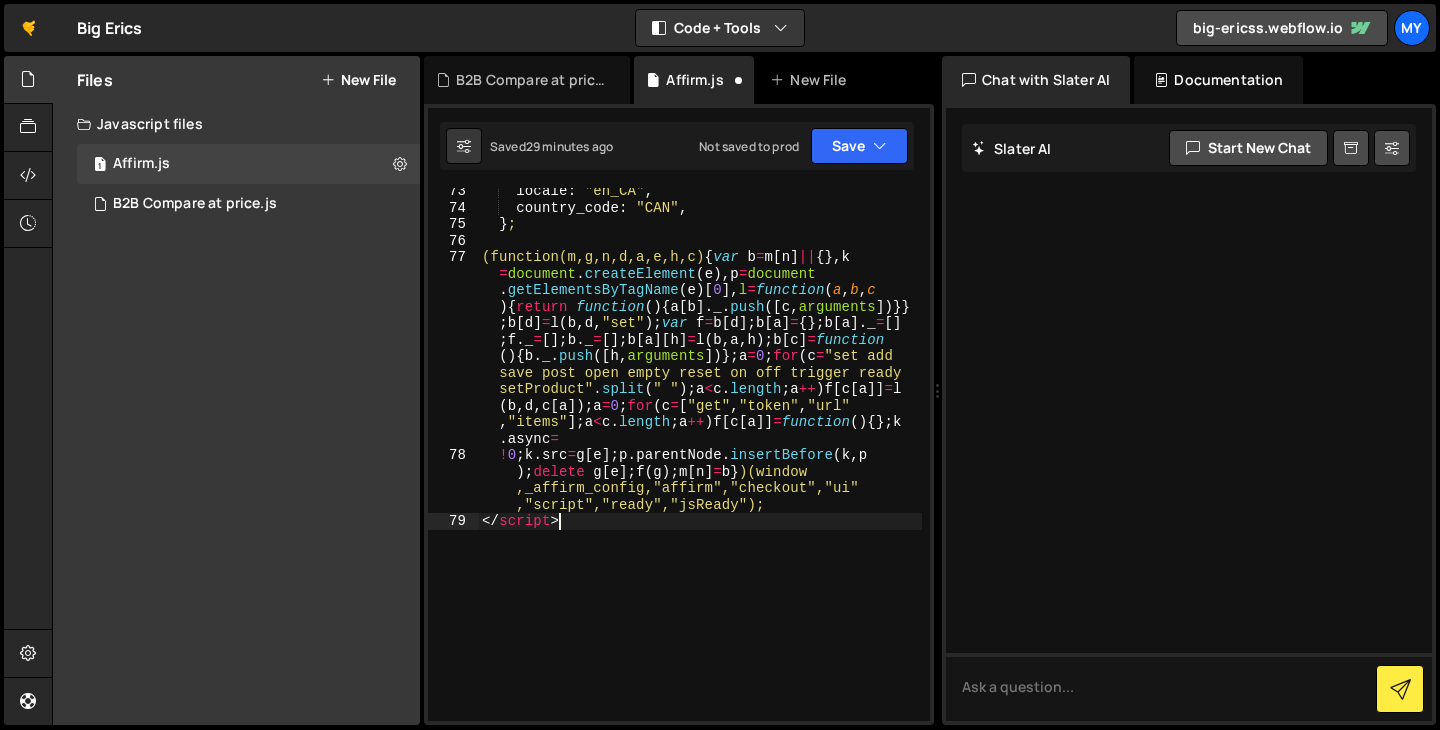 scroll, scrollTop: 1689, scrollLeft: 0, axis: vertical 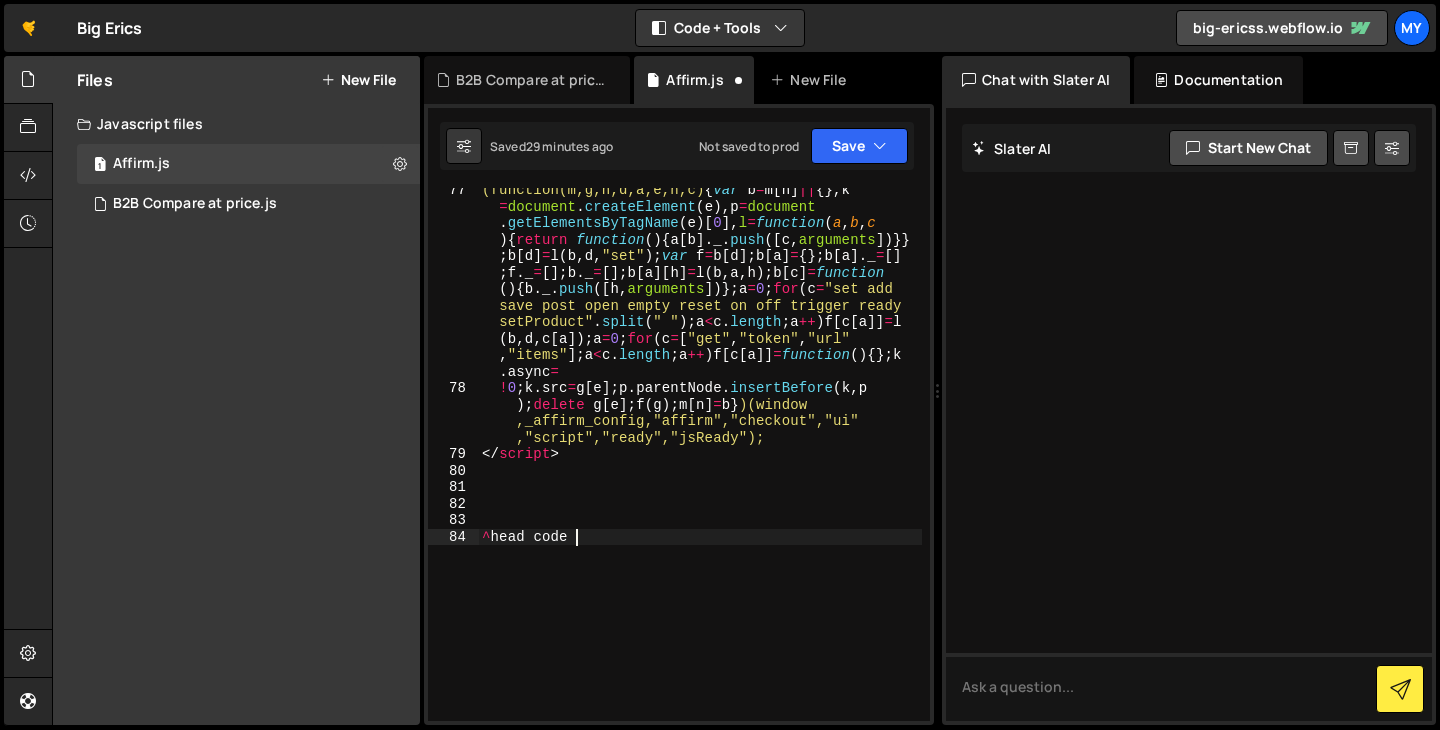 click on "(function(m,g,n,d,a,e,h,c) { var   b = m [ n ] || { } , k    = document . createElement ( e ) , p = document    . getElementsByTagName ( e ) [ 0 ] , l = function ( a , b , c    ) { return   function ( ) { a [ b ] . _ . push ([ c , arguments ])}}    ; b [ d ] = l ( b , d , "set" ) ; var   f = b [ d ] ; b [ a ] = { } ; b [ a ] . _ = [ ]    ; f . _ = [ ] ; b . _ = [ ] ; b [ a ] [ h ] = l ( b , a , h ) ; b [ c ] = function    ( ) { b . _ . push ([ h , arguments ])} ; a = 0 ; for ( c = "set add     save post open empty reset on off trigger ready     setProduct" . split ( " " ) ; a < c . length ; a ++ ) f [ c [ a ]] = l    ( b , d , c [ a ]) ; a = 0 ; for ( c = [ "get" , "token" , "url"    , "items" ] ; a < c . length ; a ++ ) f [ c [ a ]] = function ( ) { } ; k    . async =    ! 0 ; k . src = g [ e ] ; p . parentNode . insertBefore ( k , p      ) ; delete   g [ e ] ; f ( g ) ; m [ n ] = b } )(window      ,_affirm_config,"affirm","checkout","ui"      ,"script","ready","jsReady"); >" at bounding box center (700, 556) 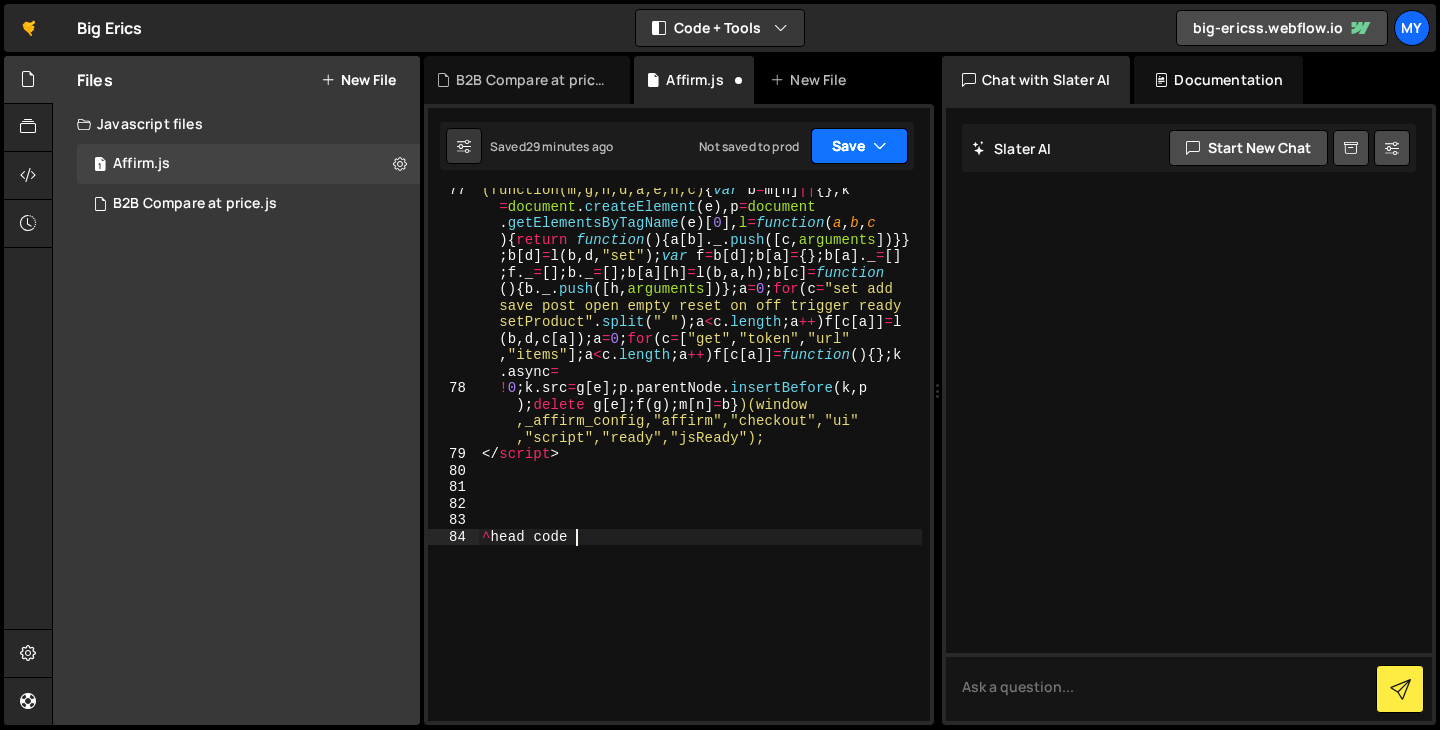 type on "^head code" 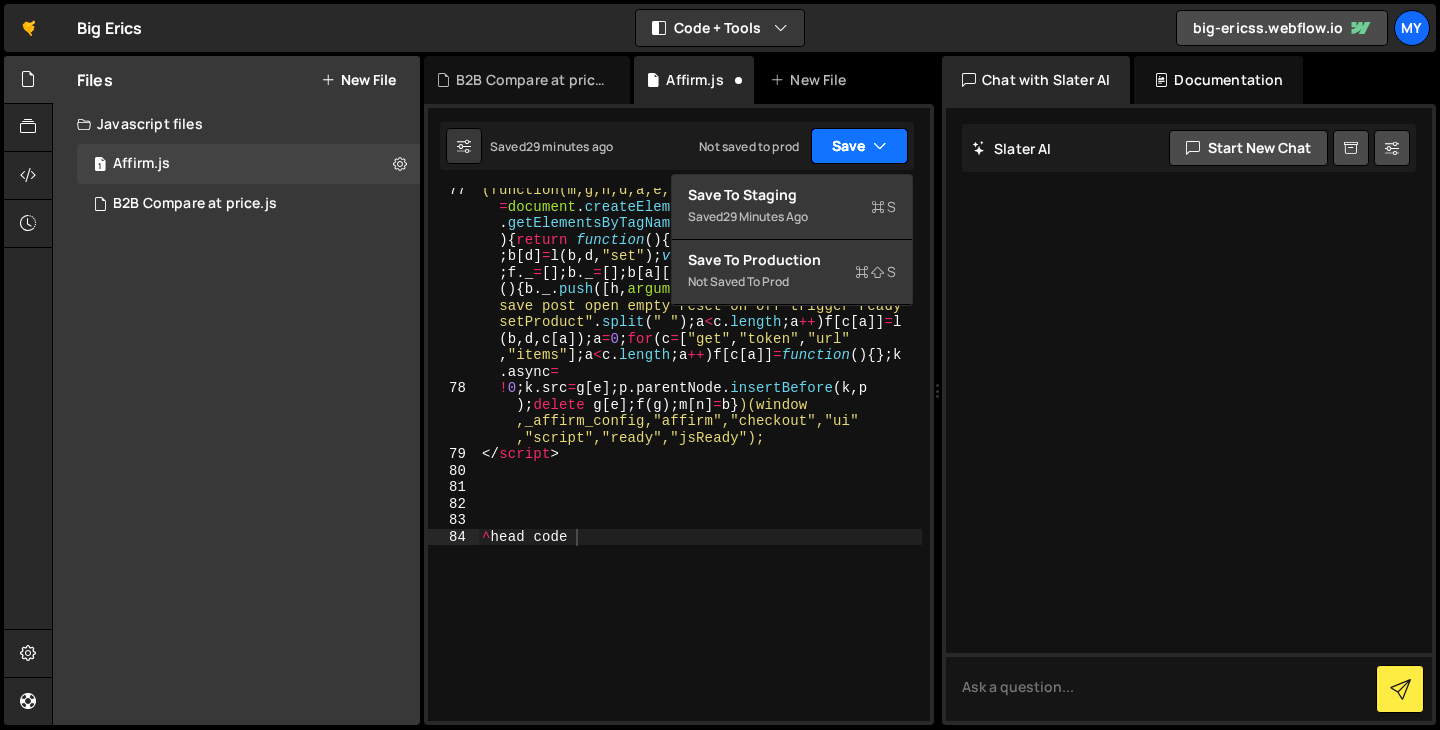 click on "Save" at bounding box center [859, 146] 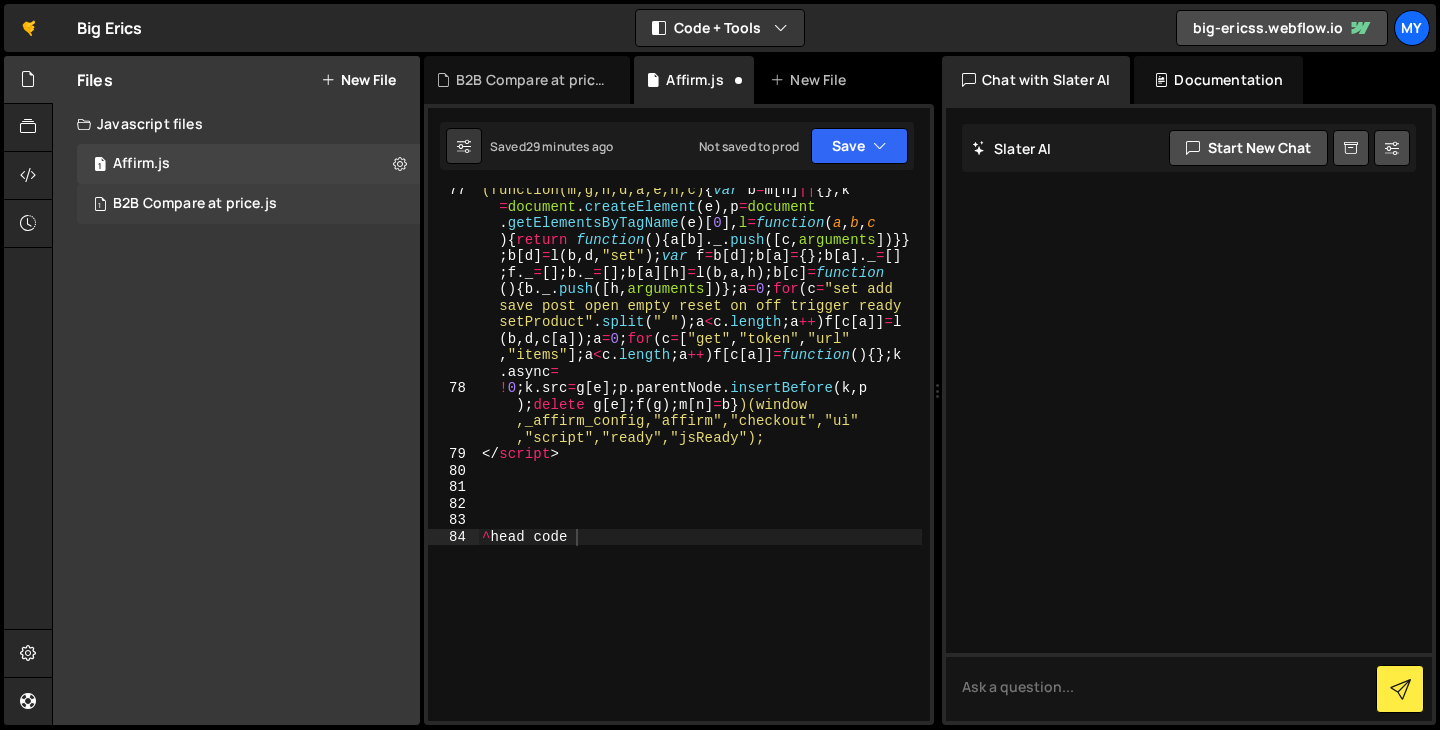click on "1
B2B Compare at price.js
0" at bounding box center [248, 204] 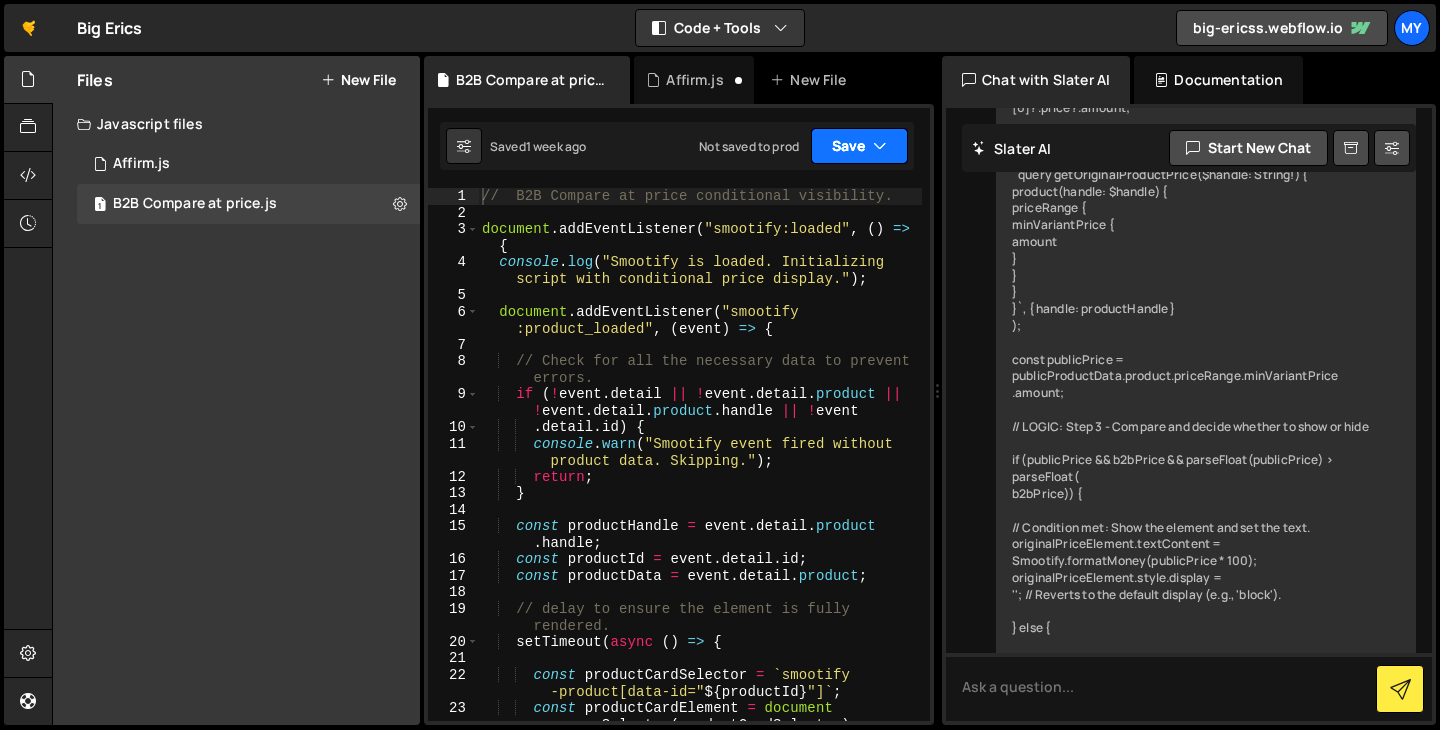 scroll, scrollTop: 1581, scrollLeft: 0, axis: vertical 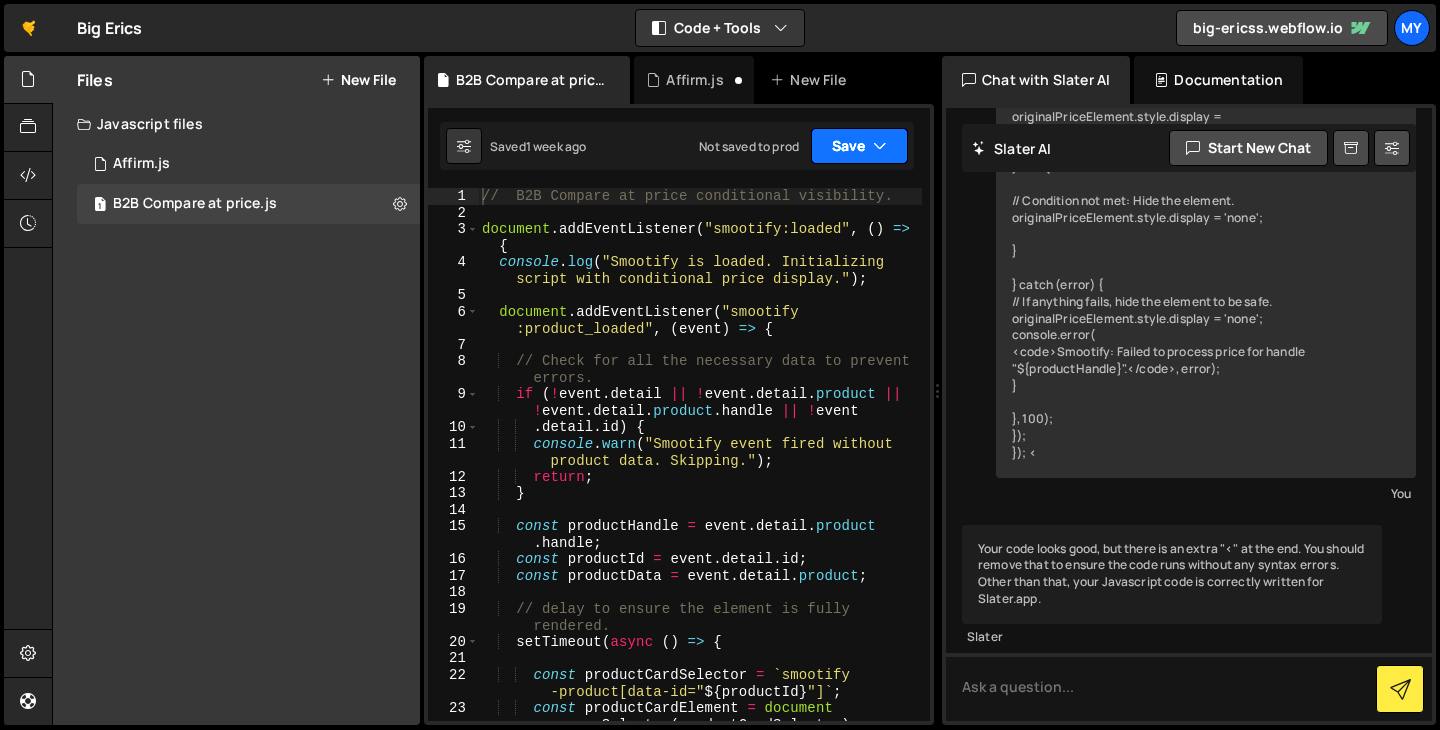 click at bounding box center (880, 146) 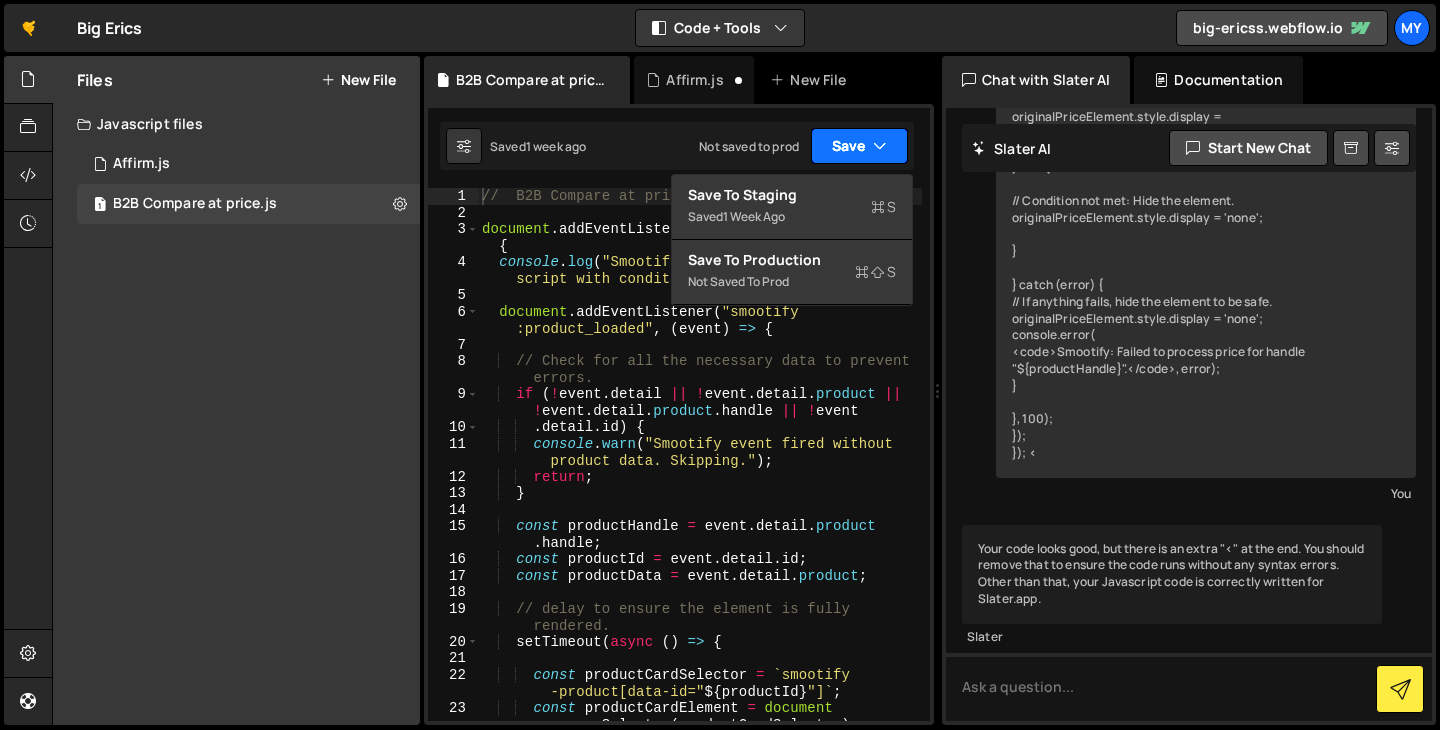 click at bounding box center [880, 146] 